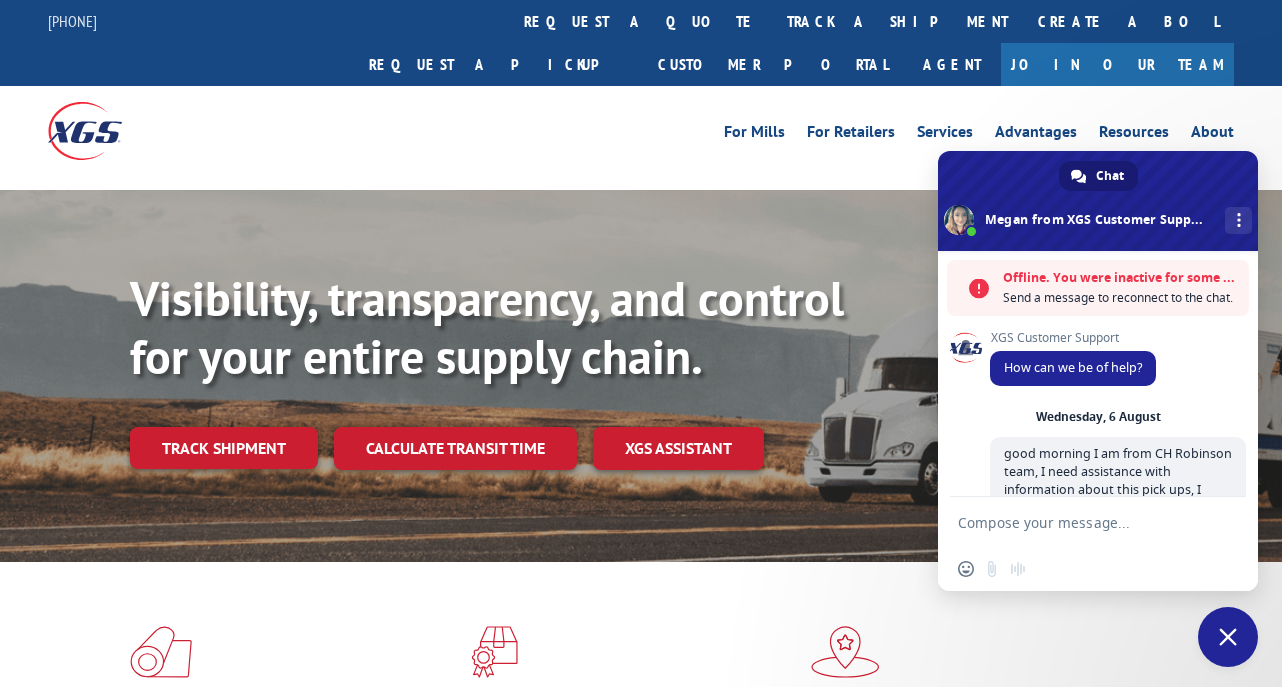 scroll, scrollTop: 0, scrollLeft: 0, axis: both 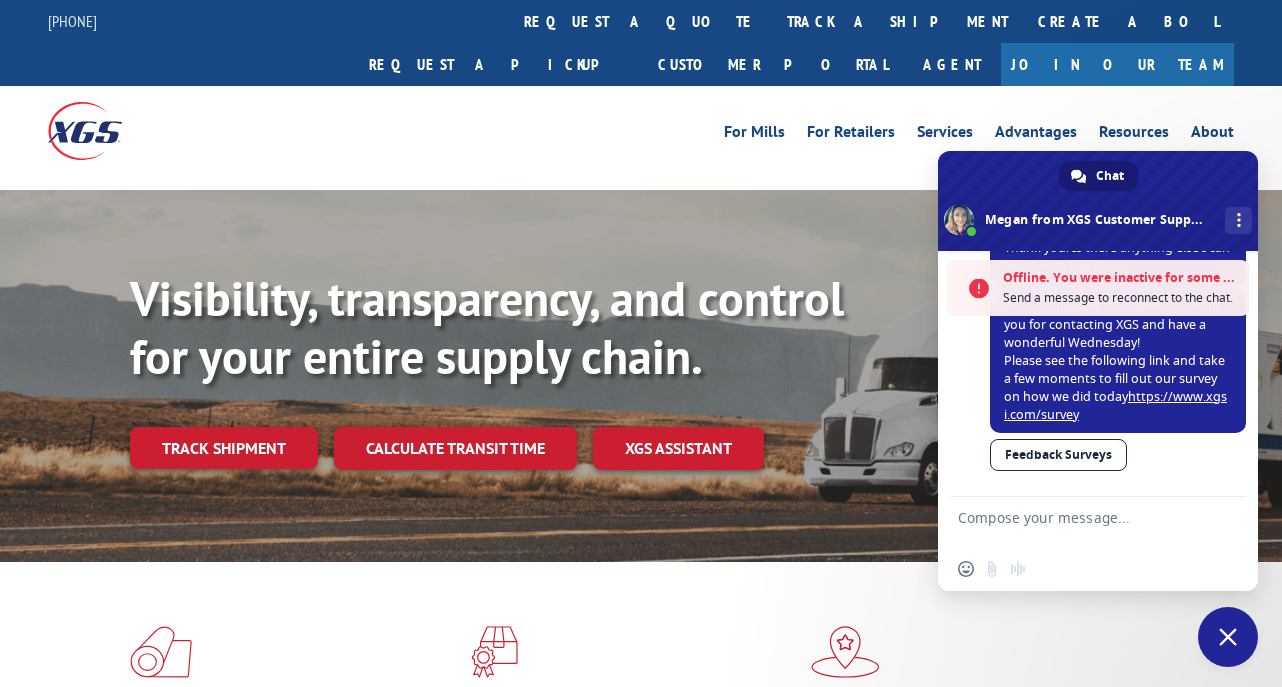 click at bounding box center [1078, 522] 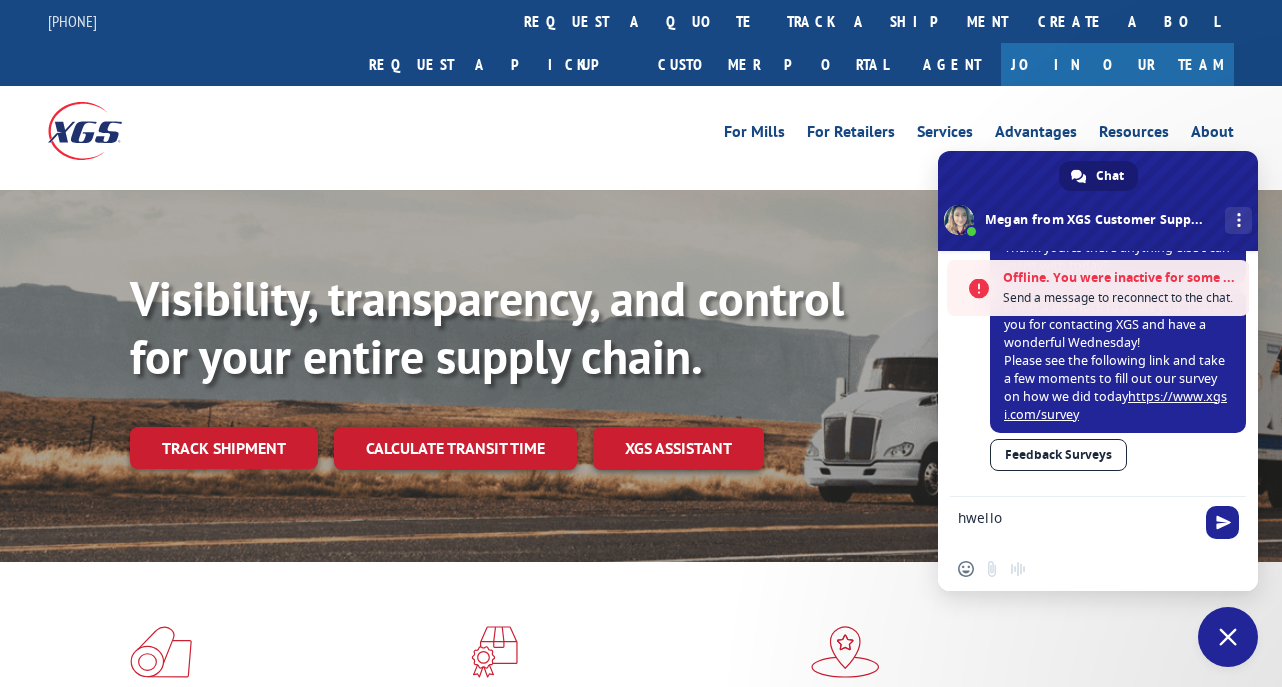scroll, scrollTop: 794, scrollLeft: 0, axis: vertical 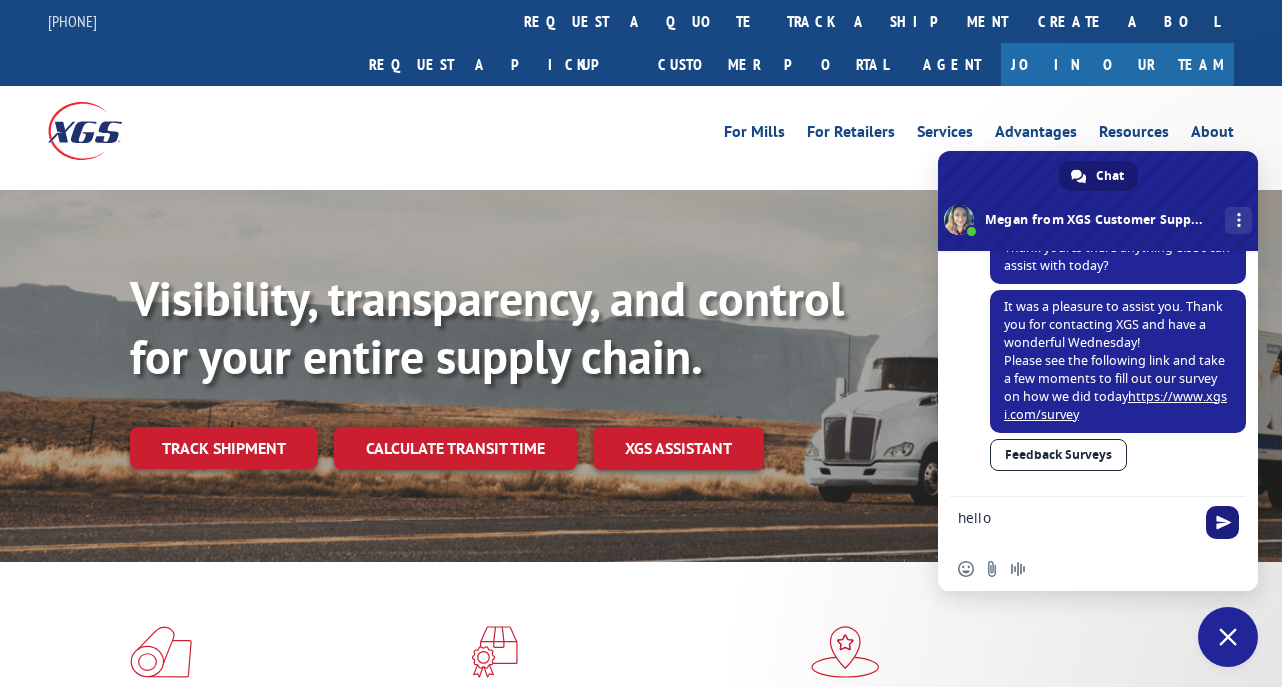 type on "hello" 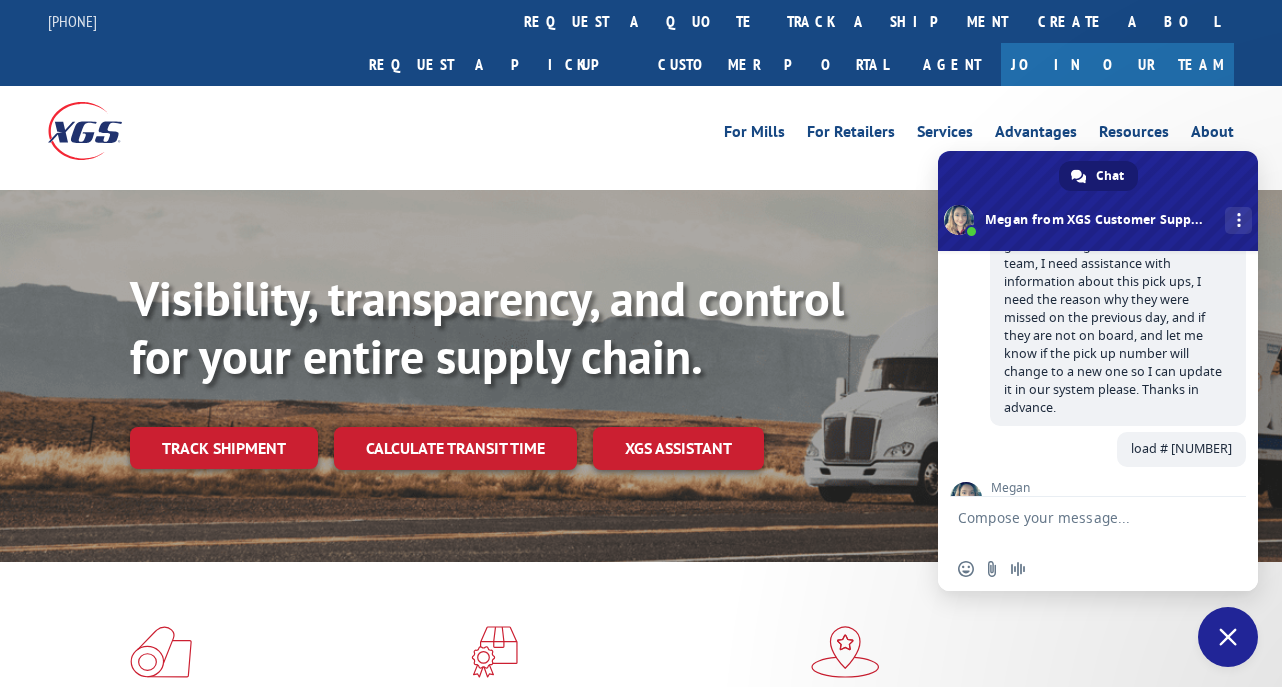 scroll, scrollTop: 0, scrollLeft: 0, axis: both 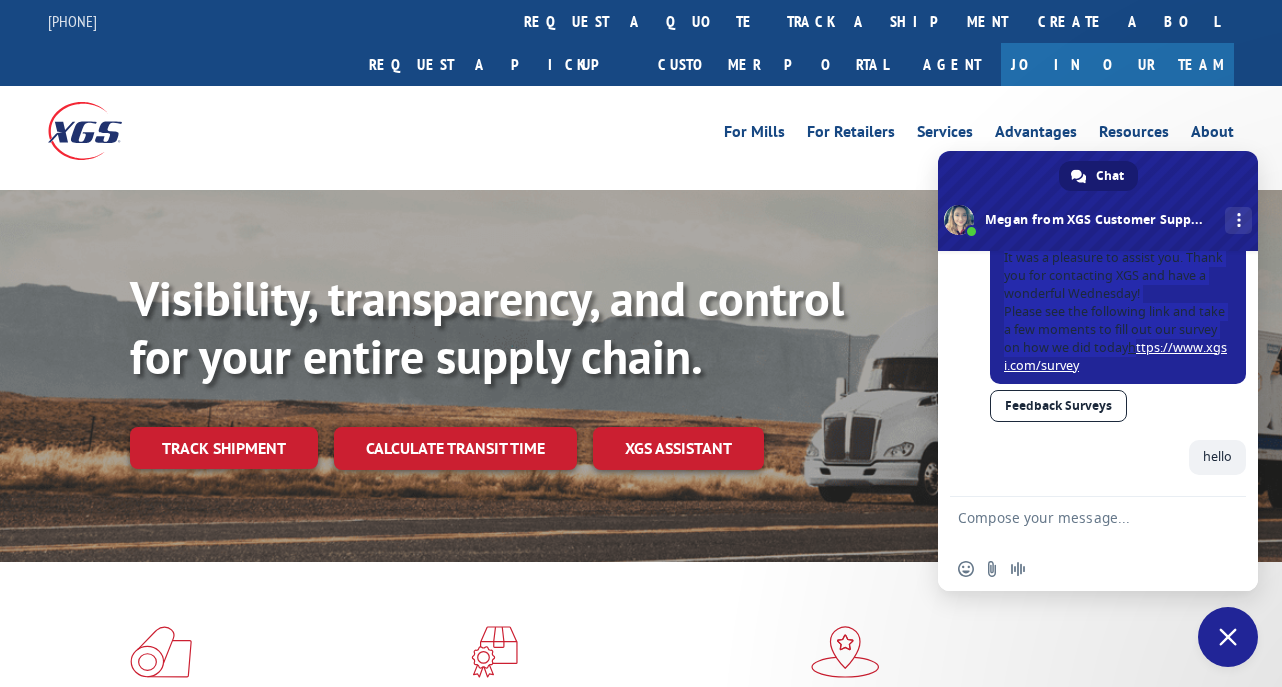 drag, startPoint x: 1100, startPoint y: 409, endPoint x: 1177, endPoint y: 354, distance: 94.62558 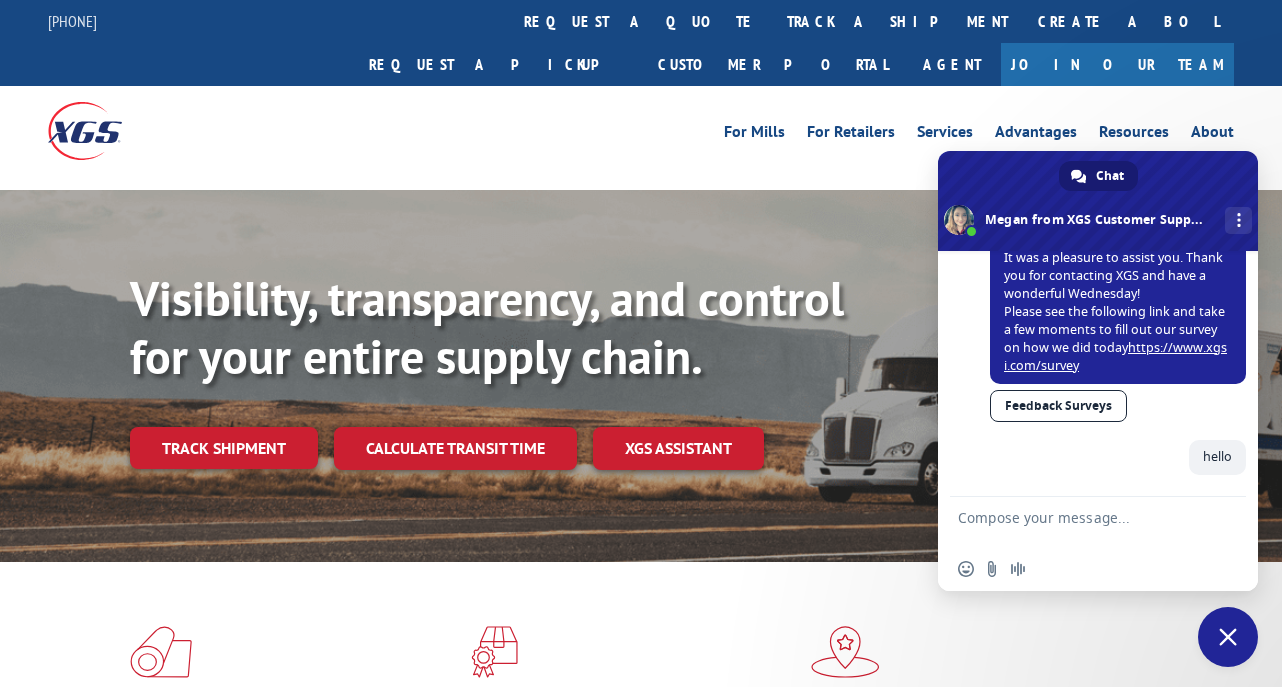 click at bounding box center (1078, 522) 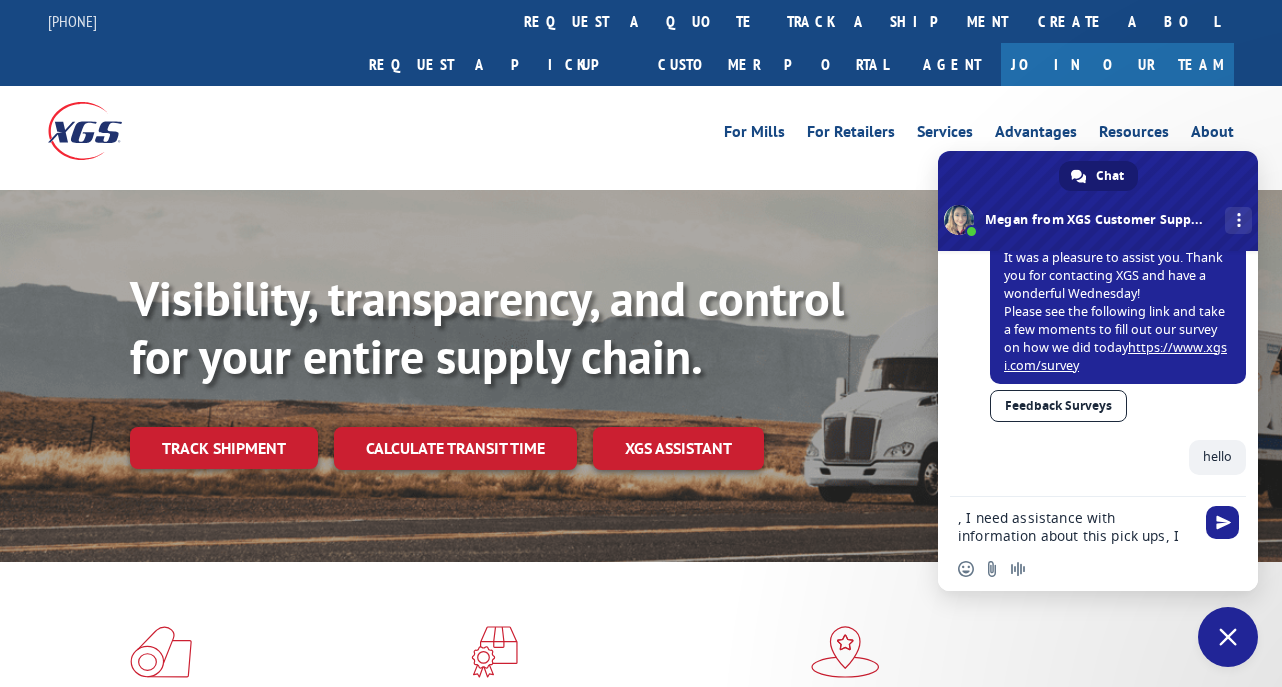 scroll, scrollTop: 131, scrollLeft: 0, axis: vertical 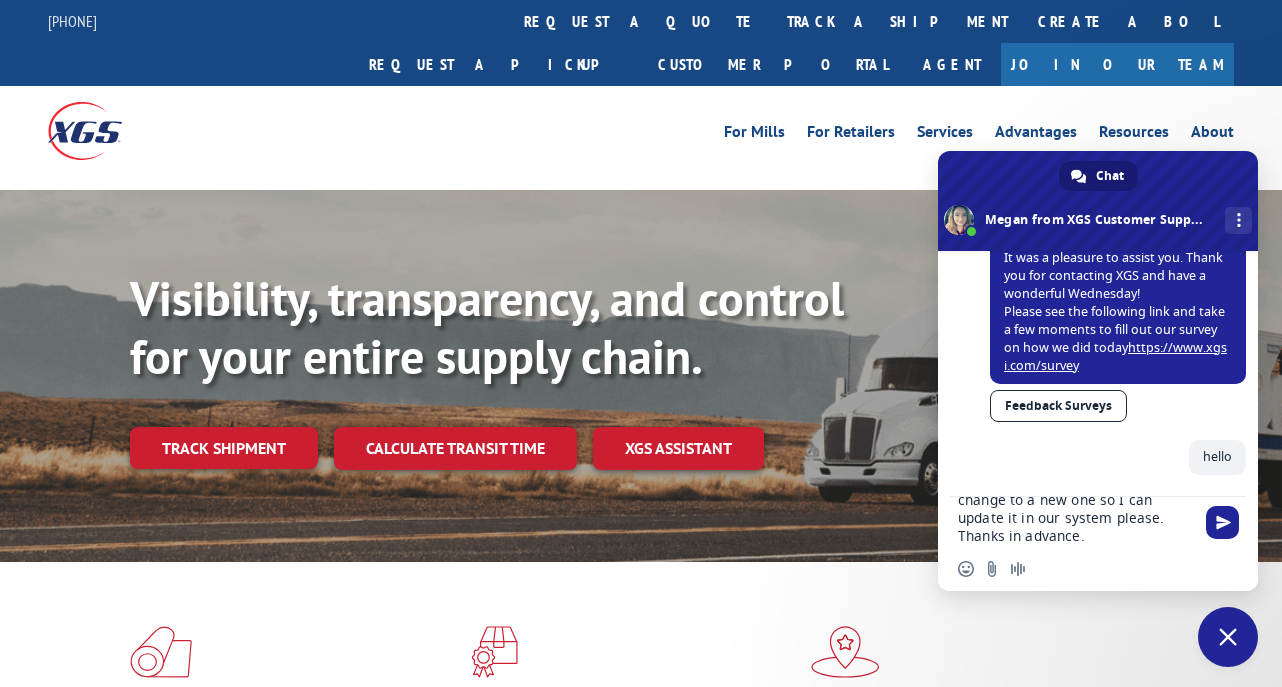 type on ", I need assistance with information about this pick ups, I need the reason why they were missed on the previous day, and if they are not on board,  and let me know if the pick up number will change to a new one so I can update it in our system please. Thanks in advance." 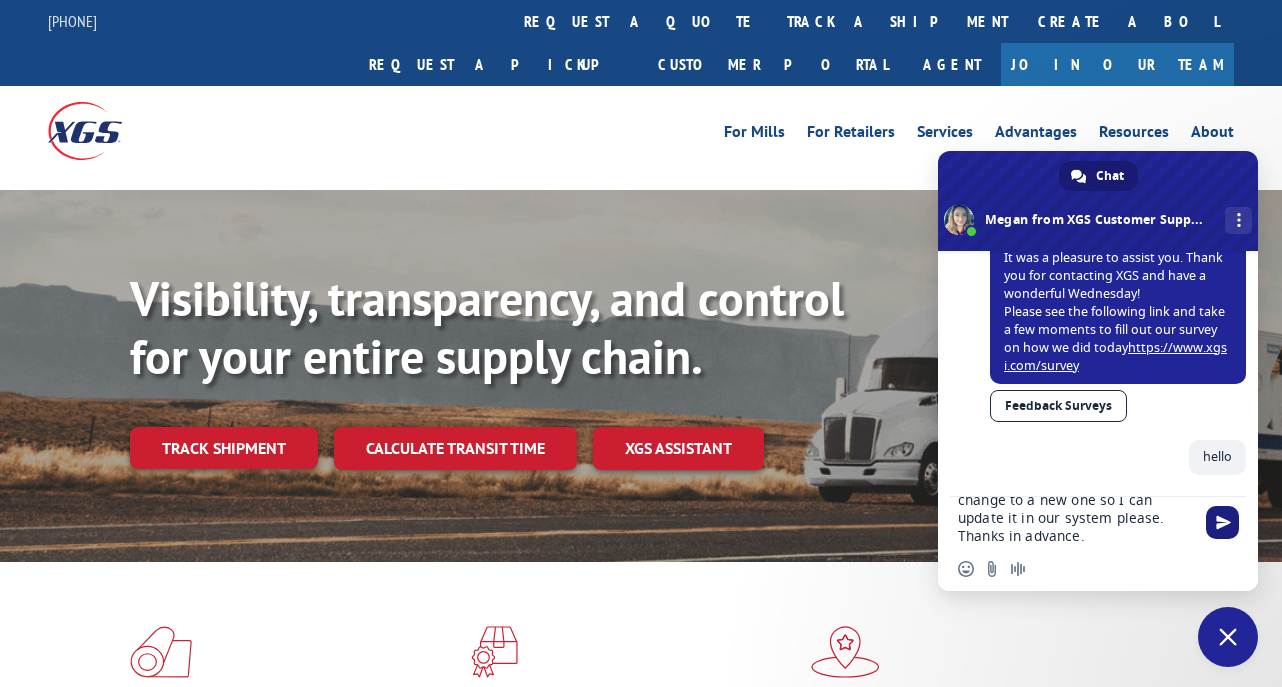 click at bounding box center [1222, 522] 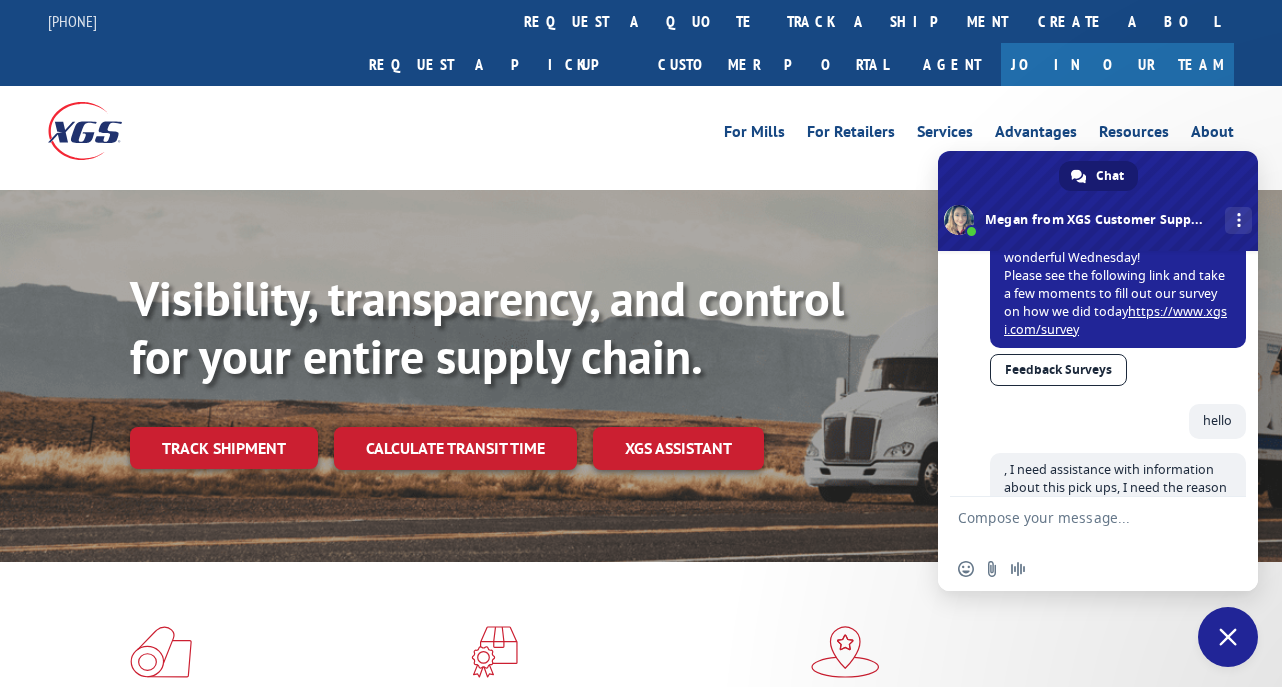 scroll, scrollTop: 5, scrollLeft: 0, axis: vertical 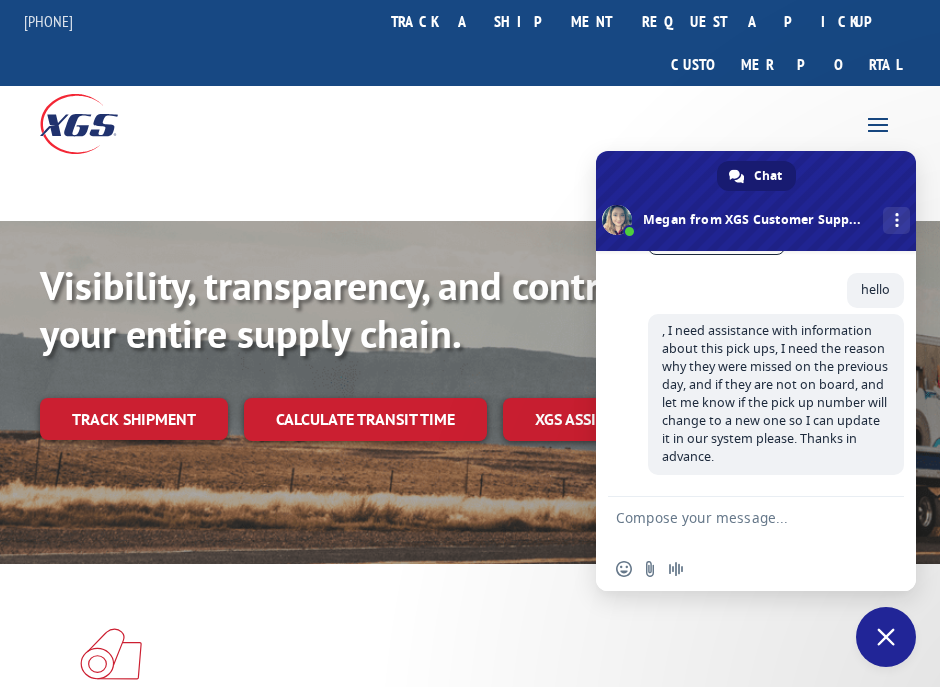 click at bounding box center (736, 522) 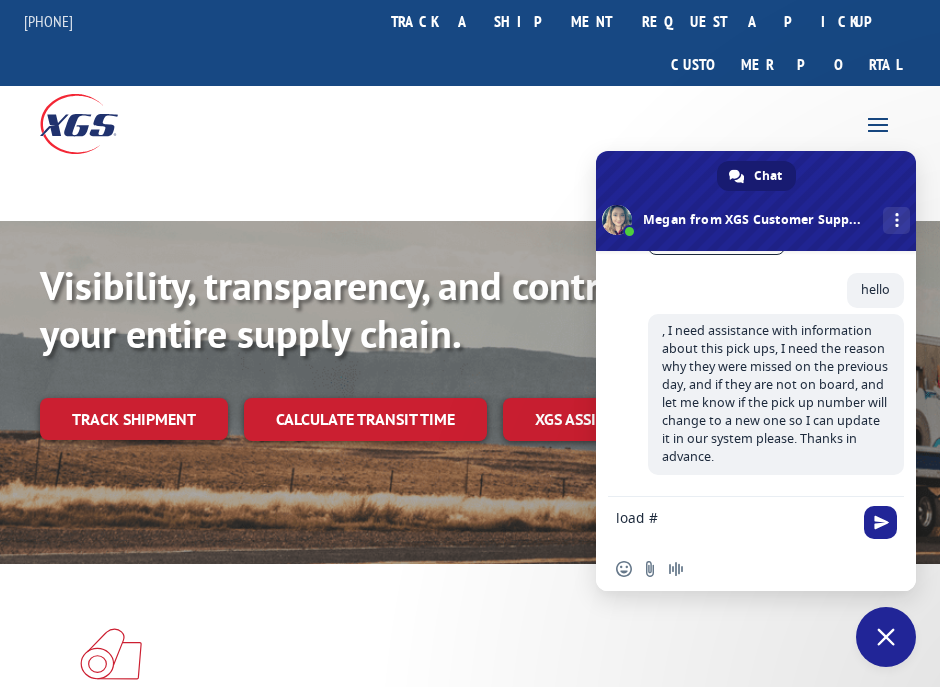 click on "load #" at bounding box center [736, 522] 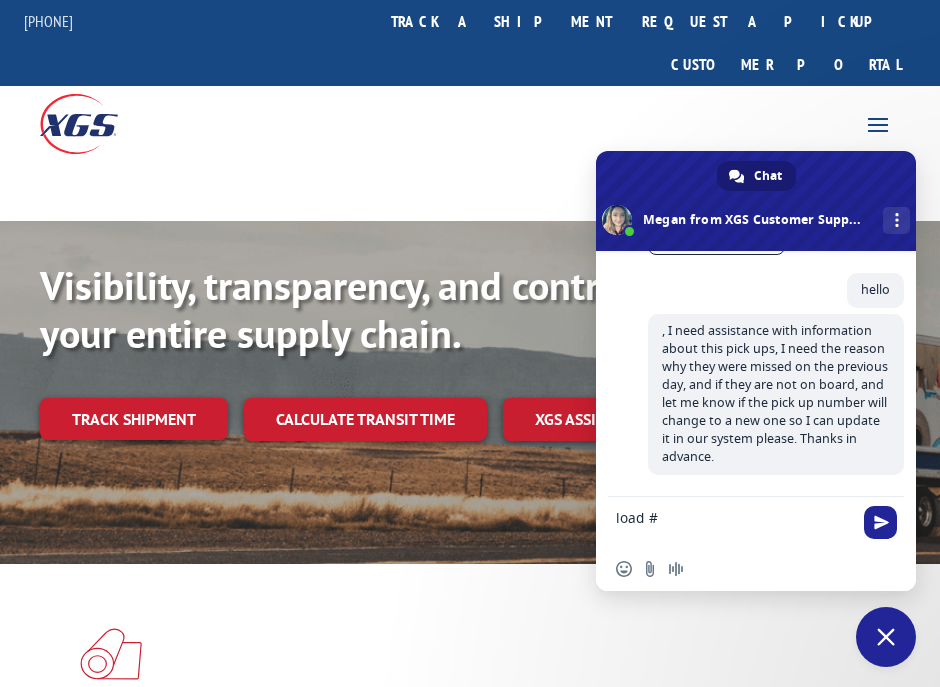 click on "load #" at bounding box center [736, 522] 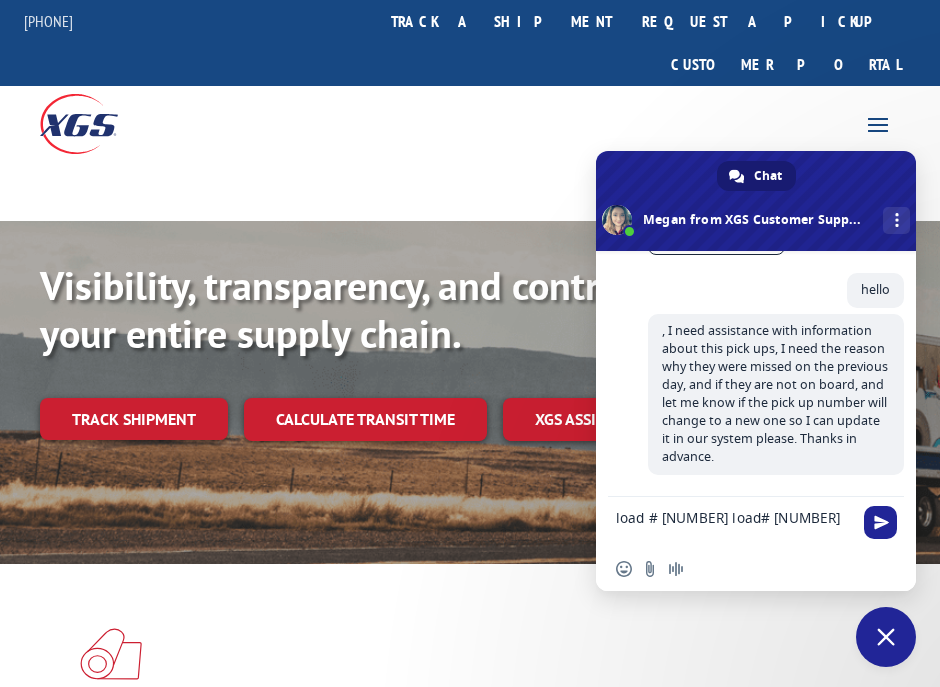 scroll, scrollTop: 0, scrollLeft: 0, axis: both 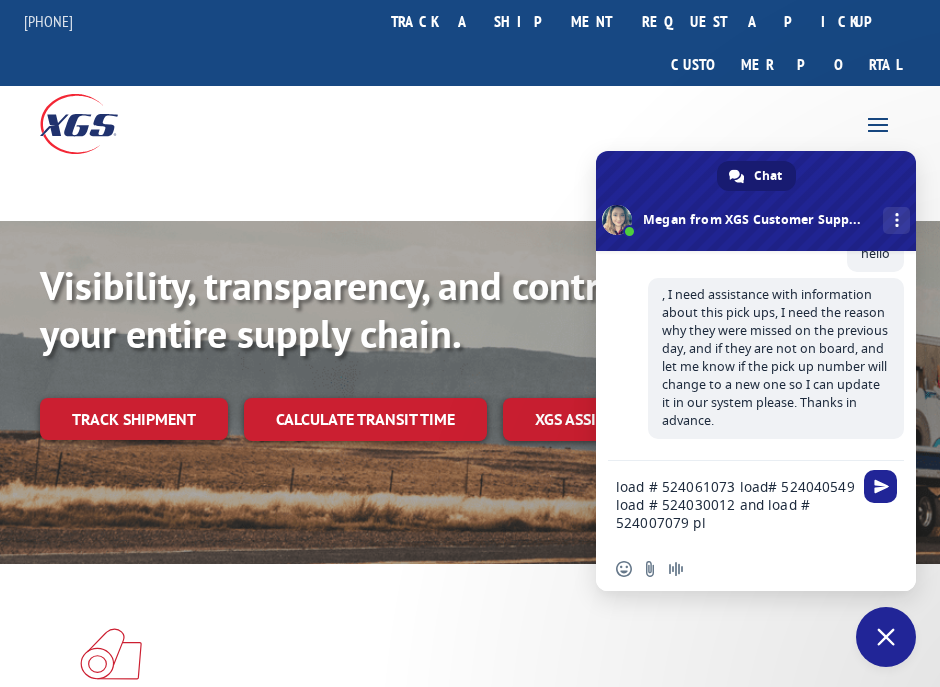 type on "load # [NUMBER] load# [NUMBER] load # [NUMBER] and load # [NUMBER] pls" 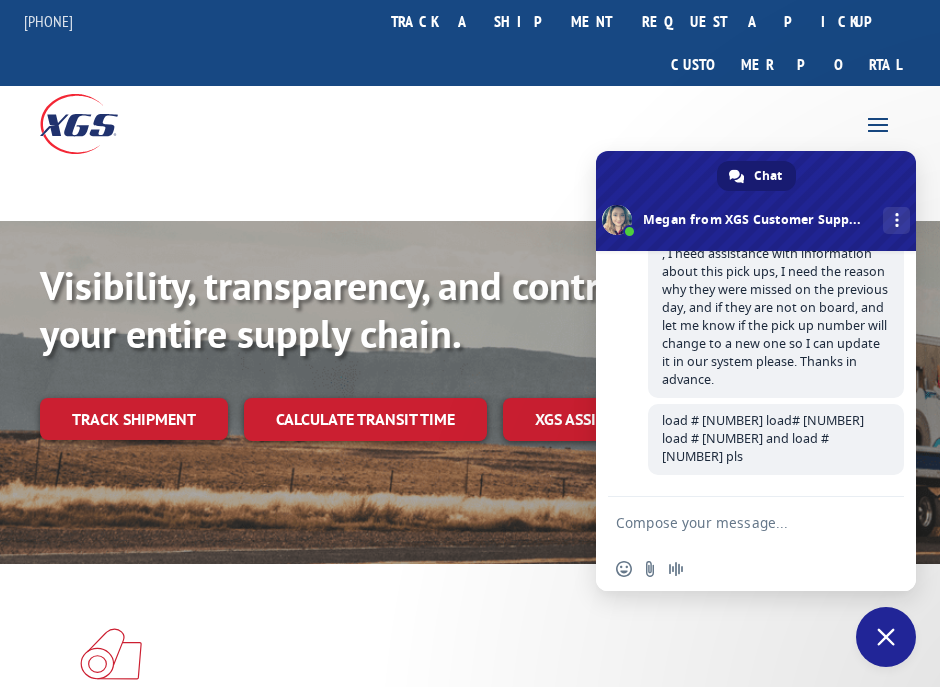 scroll, scrollTop: 1087, scrollLeft: 0, axis: vertical 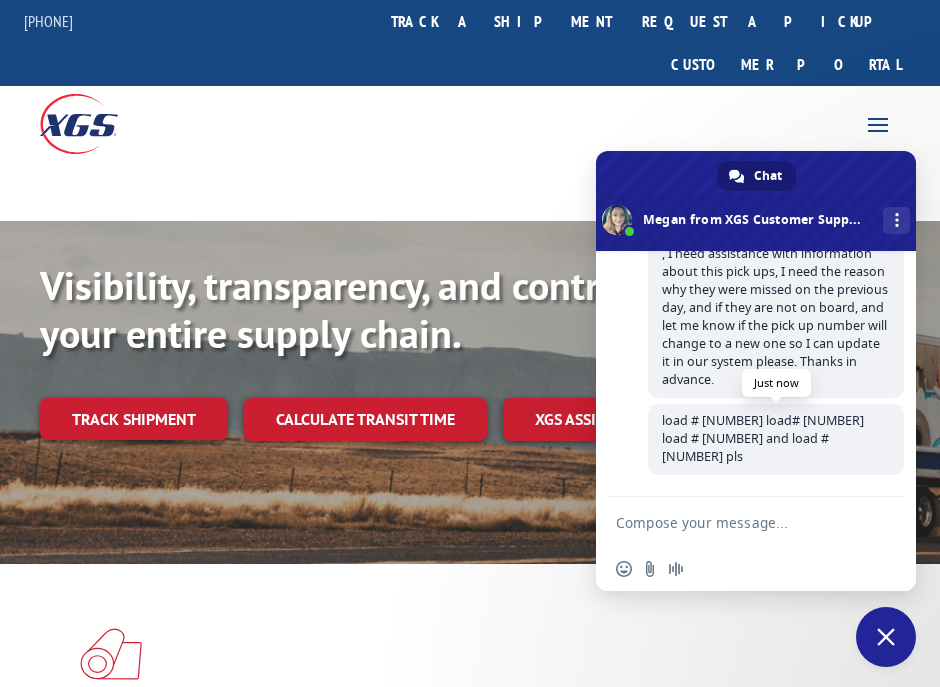 drag, startPoint x: 770, startPoint y: 457, endPoint x: 663, endPoint y: 422, distance: 112.578865 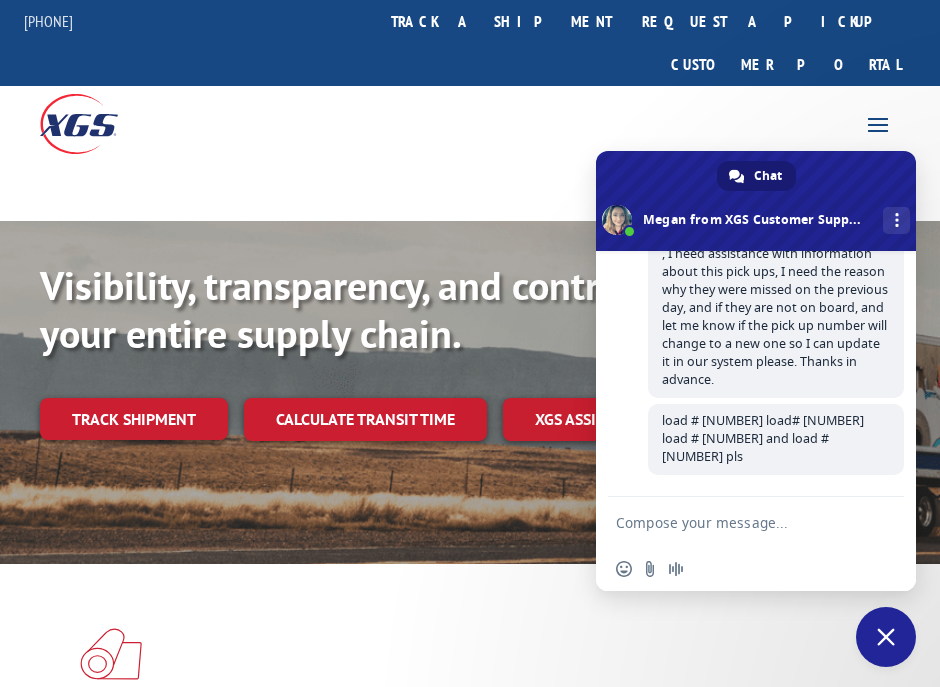 drag, startPoint x: 663, startPoint y: 422, endPoint x: 766, endPoint y: 520, distance: 142.17242 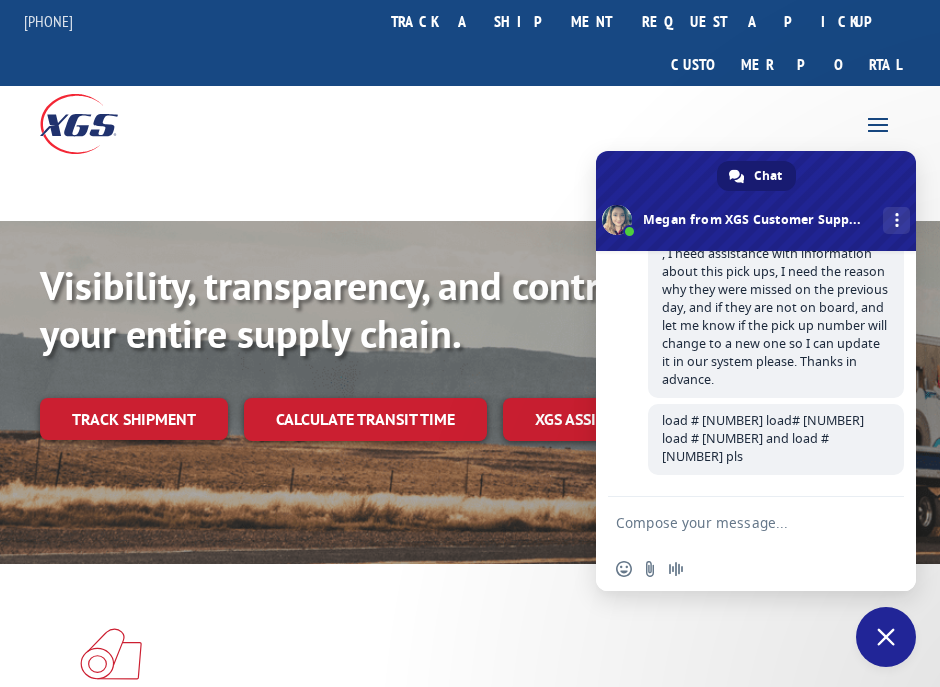 click at bounding box center (736, 522) 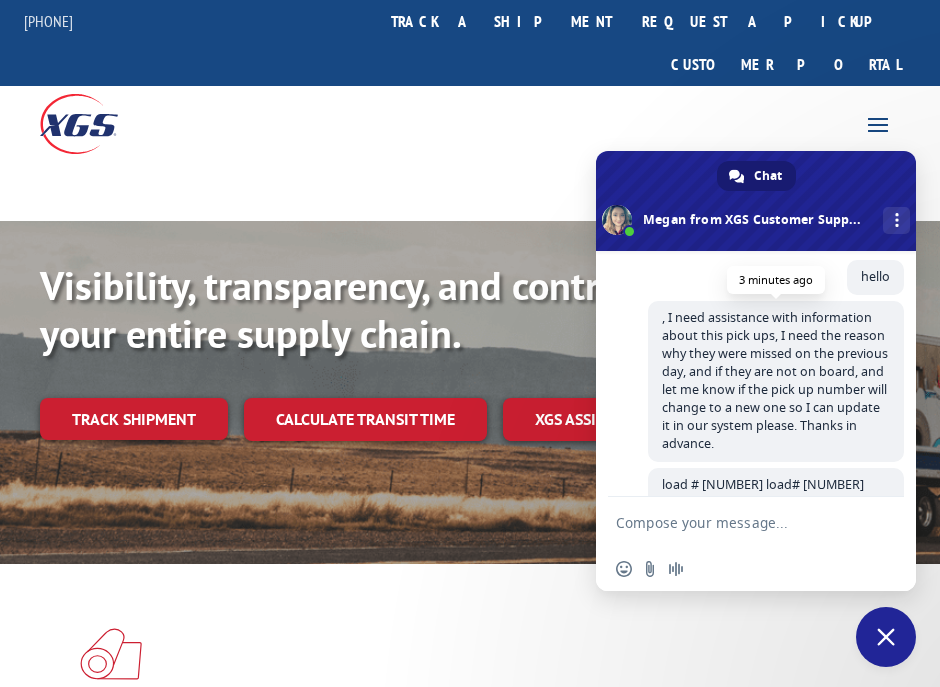 scroll, scrollTop: 1087, scrollLeft: 0, axis: vertical 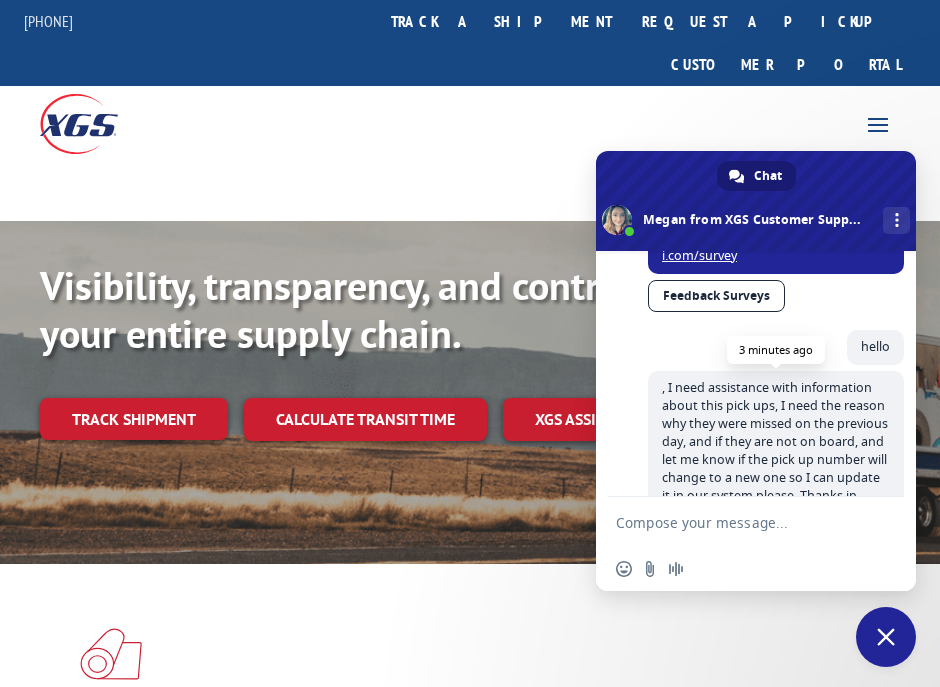 drag, startPoint x: 753, startPoint y: 453, endPoint x: 648, endPoint y: 419, distance: 110.36757 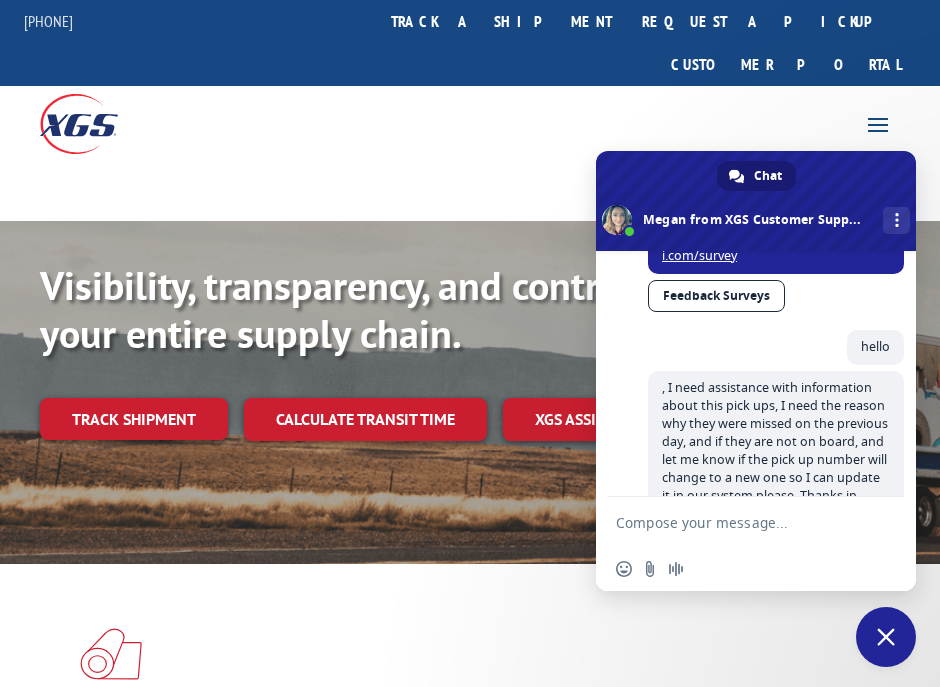 scroll, scrollTop: 1087, scrollLeft: 0, axis: vertical 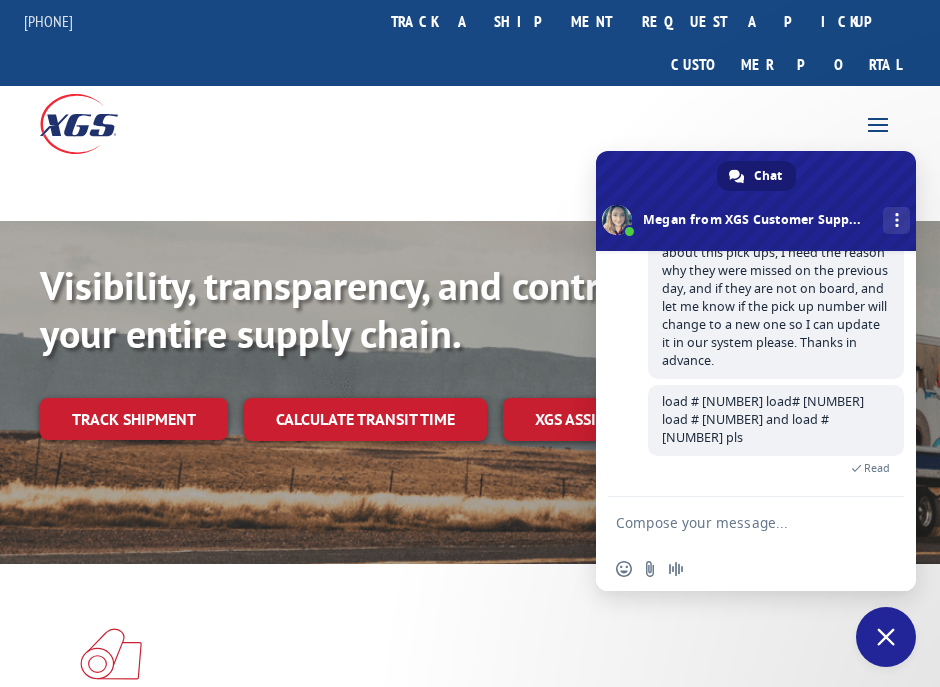 click at bounding box center (736, 522) 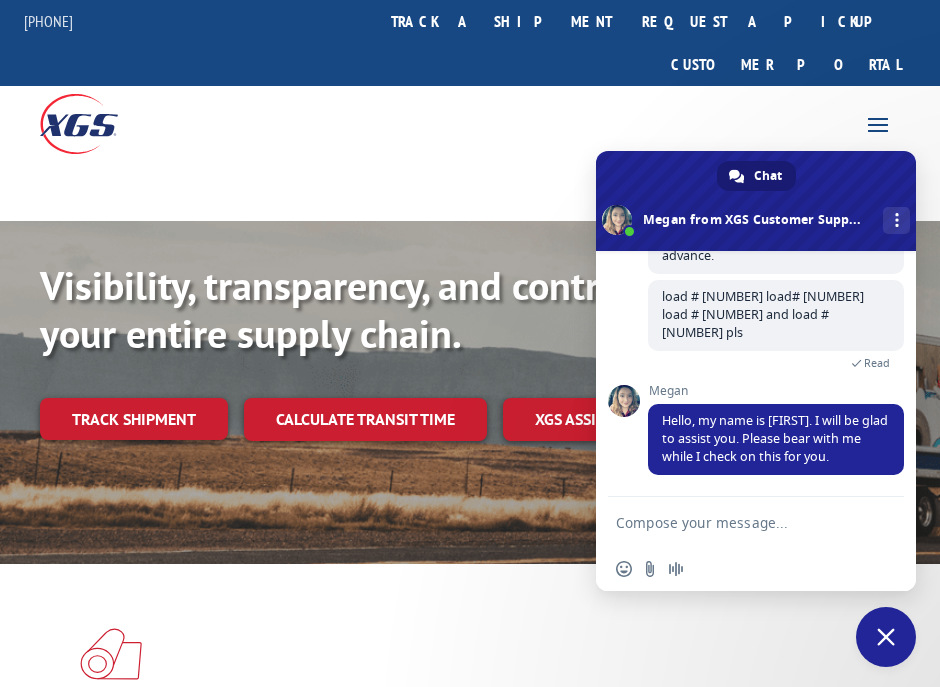 scroll, scrollTop: 1192, scrollLeft: 0, axis: vertical 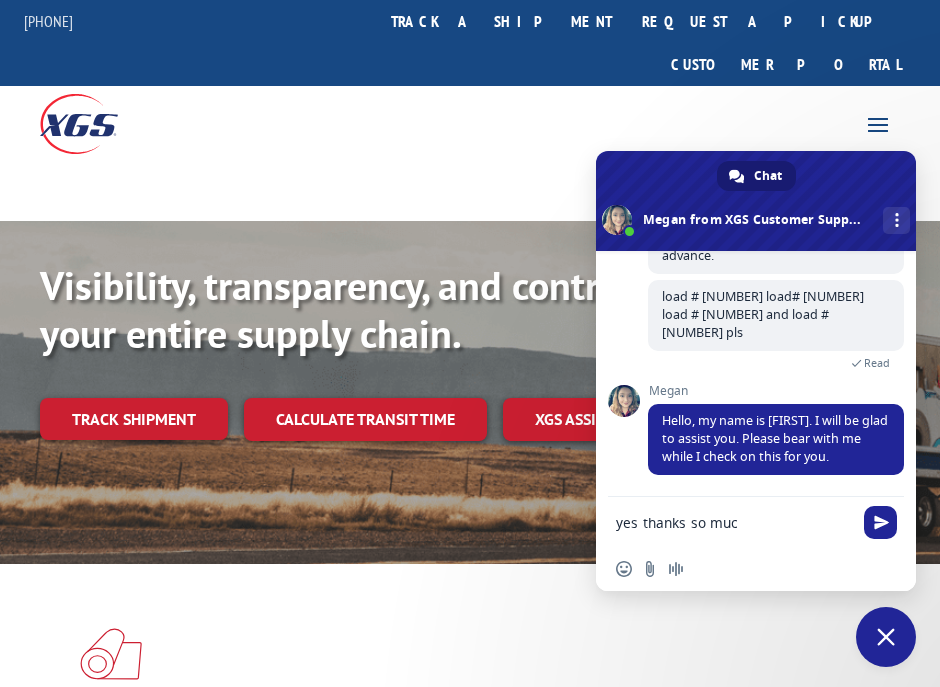 type on "yes thanks so much" 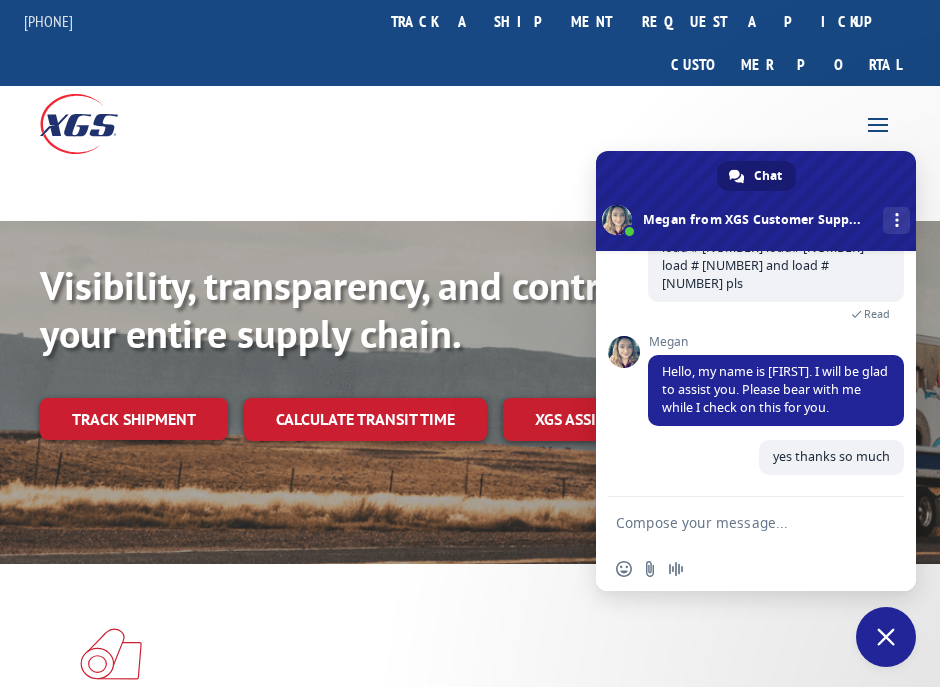 scroll, scrollTop: 1241, scrollLeft: 0, axis: vertical 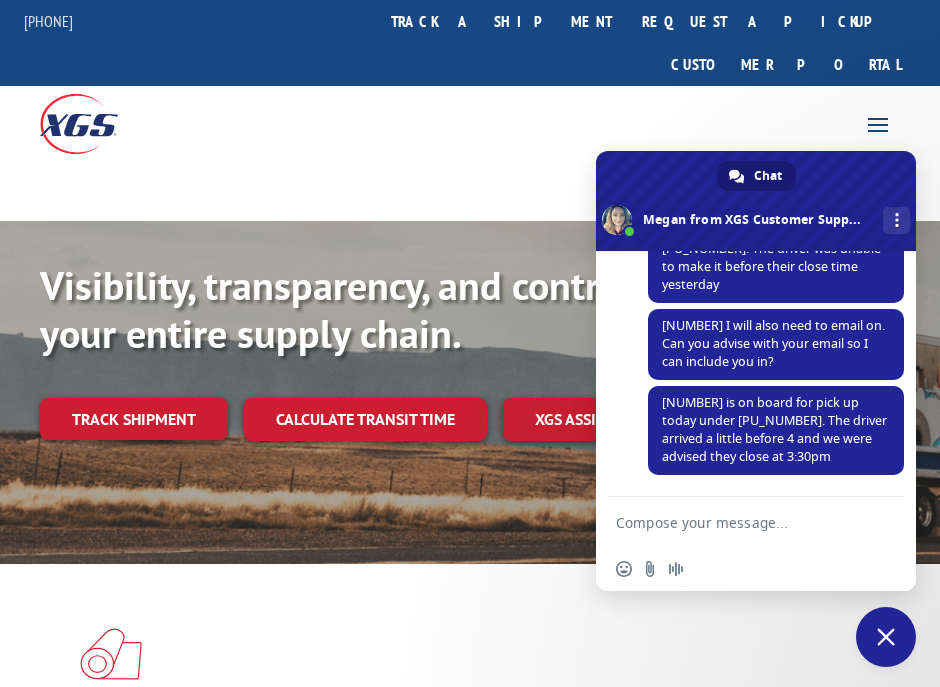 click on "Flooring Logistics Solutions
As an industry carrier of choice, XGS has brought innovation and dedication to flooring logistics for decades.
Learn More >
Specialized Freight Experts
From 123 overlength loads to delicate cargo, our experienced staff knows the best way to move your freight.
Learn More >
Flagship Distribution Model
Our agile distribution network gives you nationwide inventory management on demand.
Learn More >" at bounding box center [470, 927] 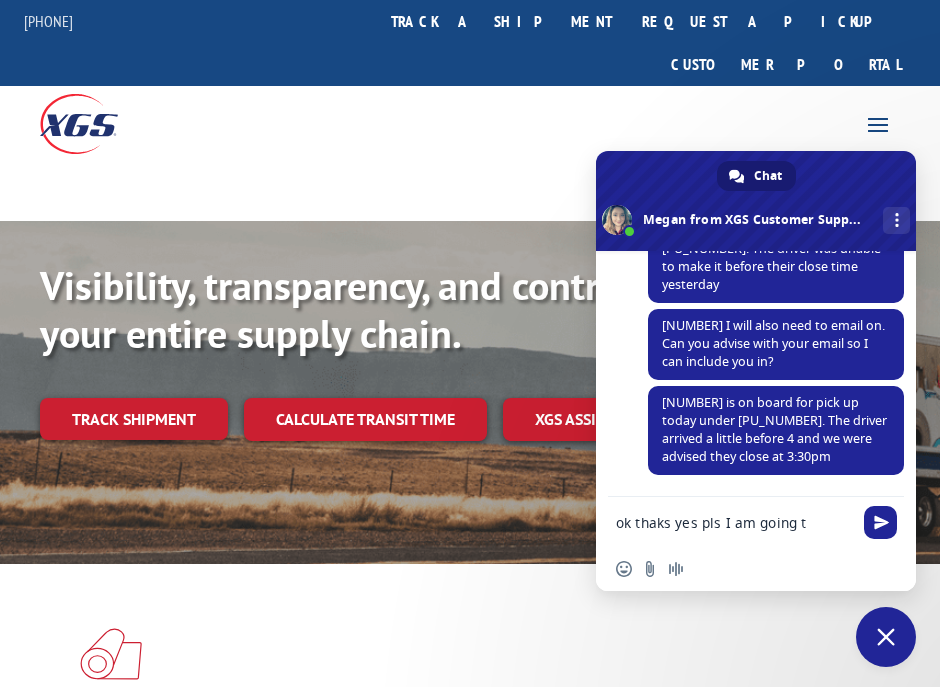 scroll, scrollTop: 1667, scrollLeft: 0, axis: vertical 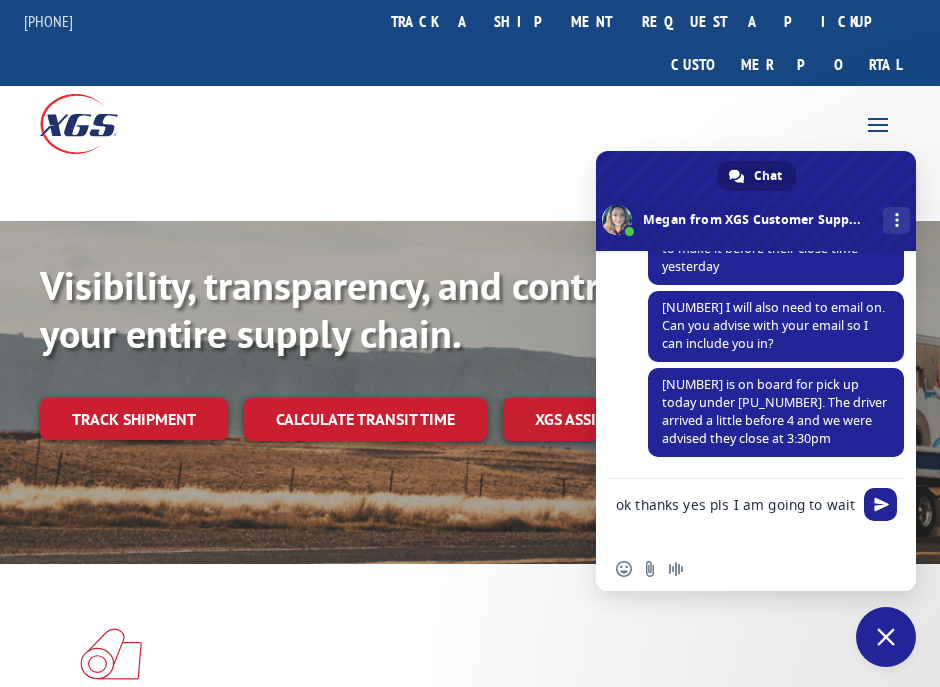type on "ok thanks, yes pls I am going to wait" 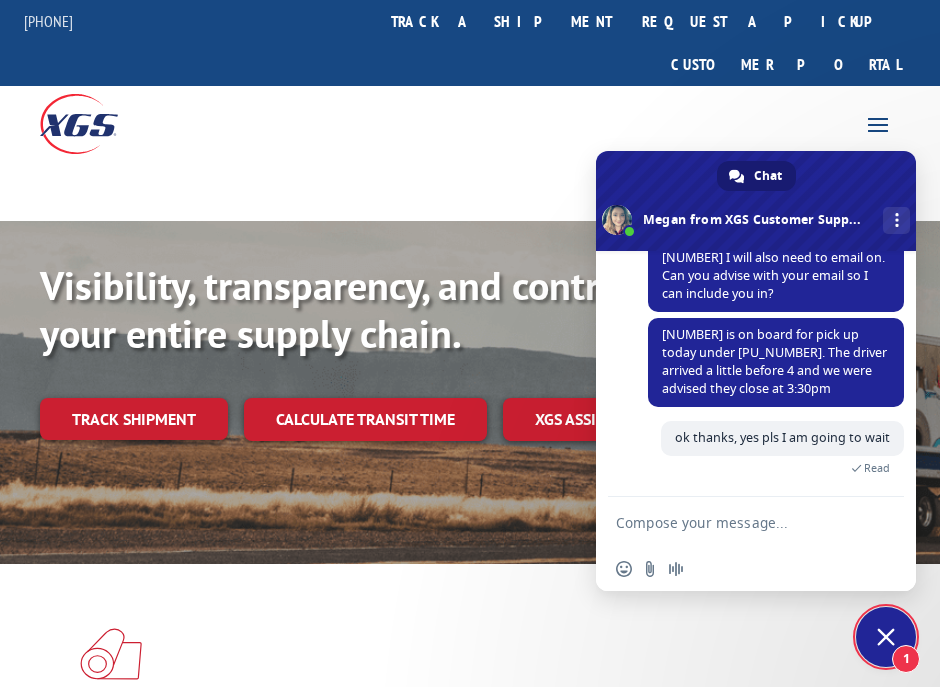 scroll, scrollTop: 1803, scrollLeft: 0, axis: vertical 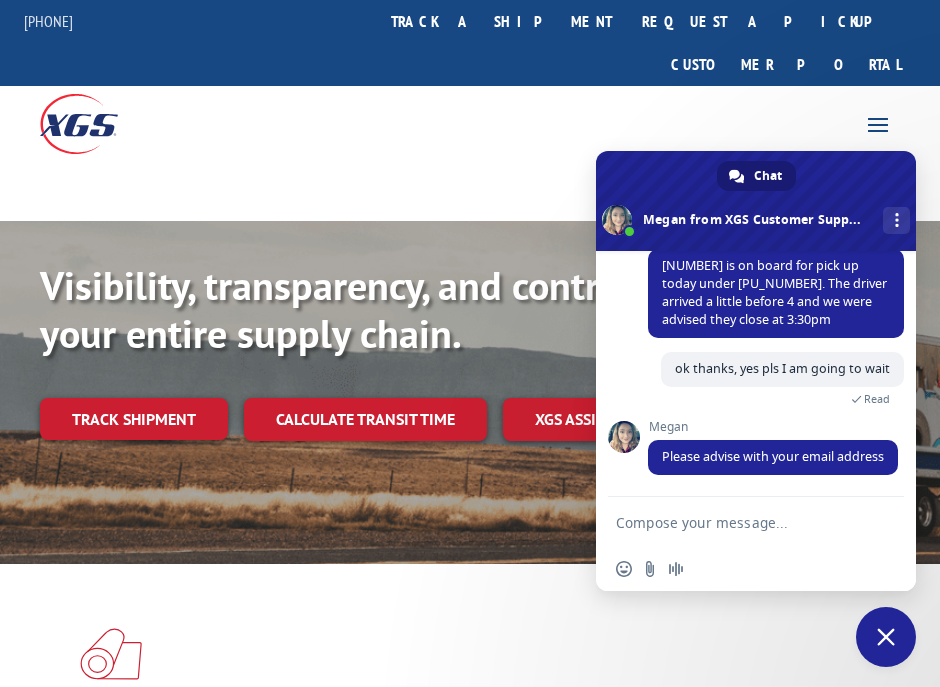 click on "Flooring Logistics Solutions" at bounding box center [462, 713] 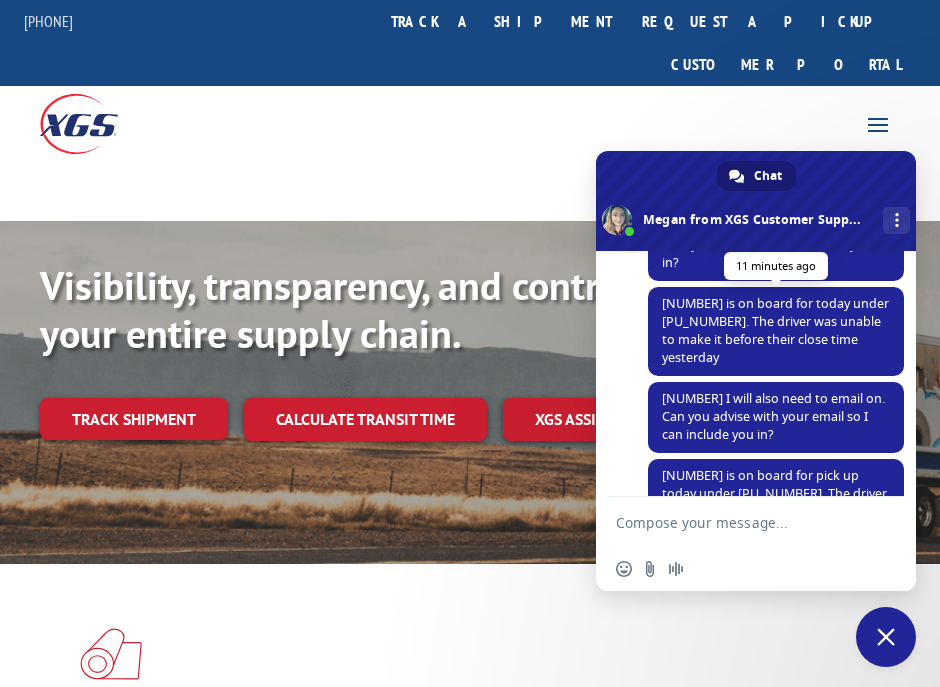 scroll, scrollTop: 1803, scrollLeft: 0, axis: vertical 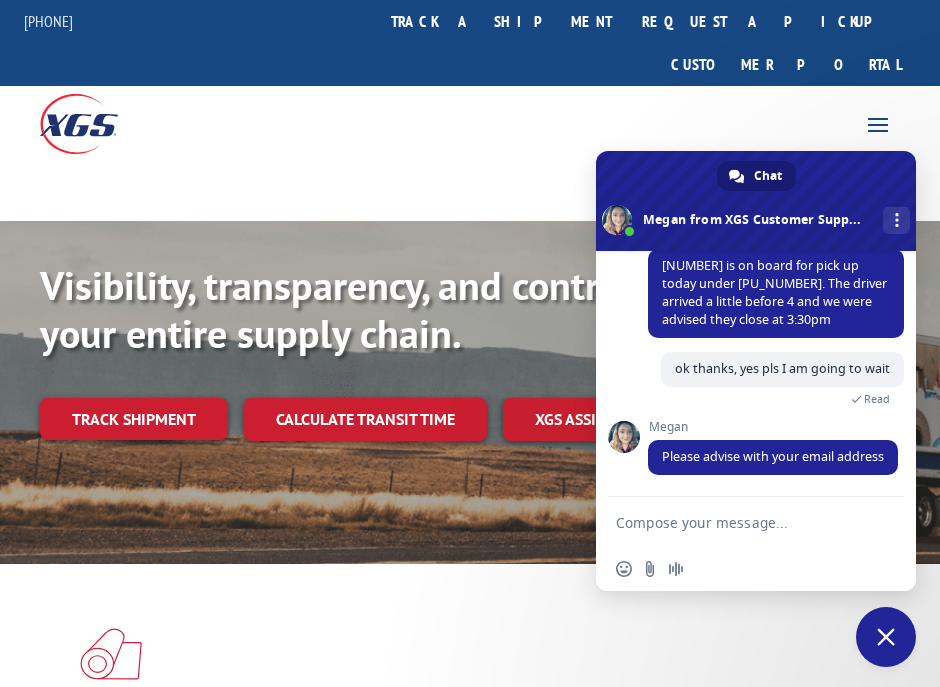 click at bounding box center (736, 522) 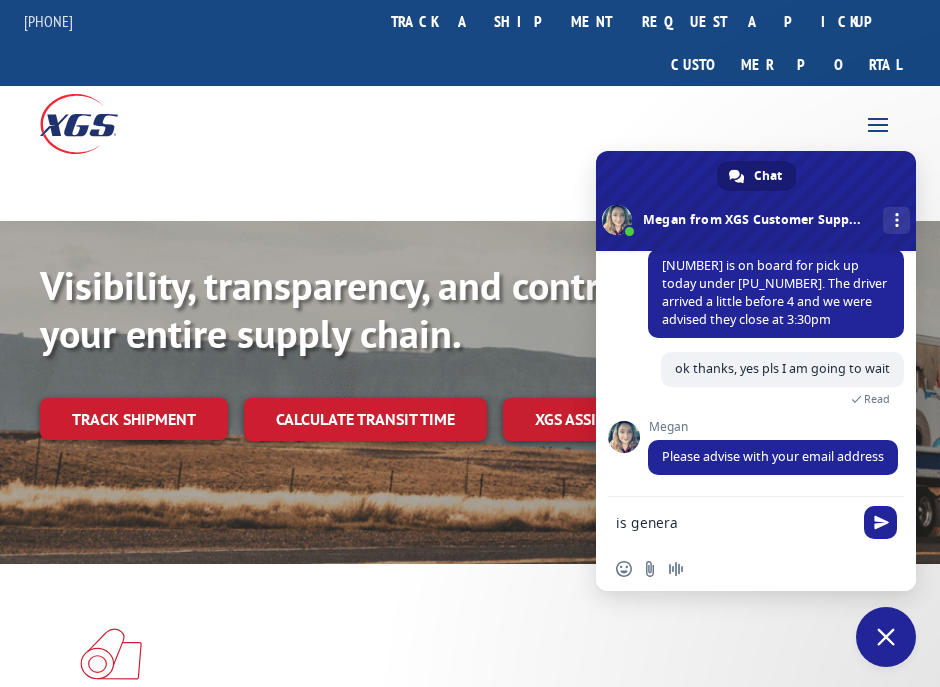 type on "is general" 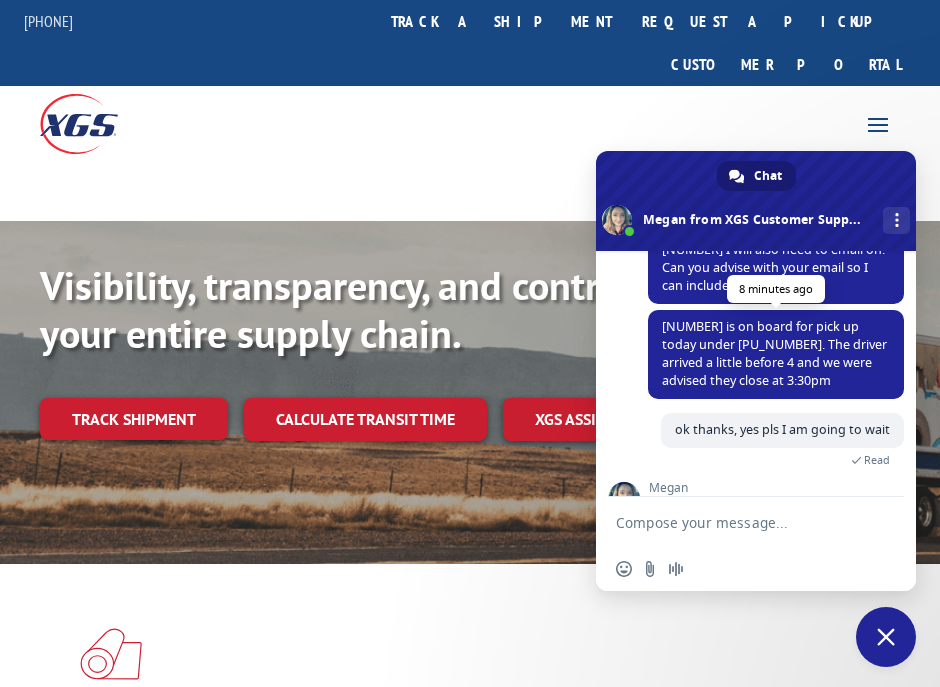 scroll, scrollTop: 1852, scrollLeft: 0, axis: vertical 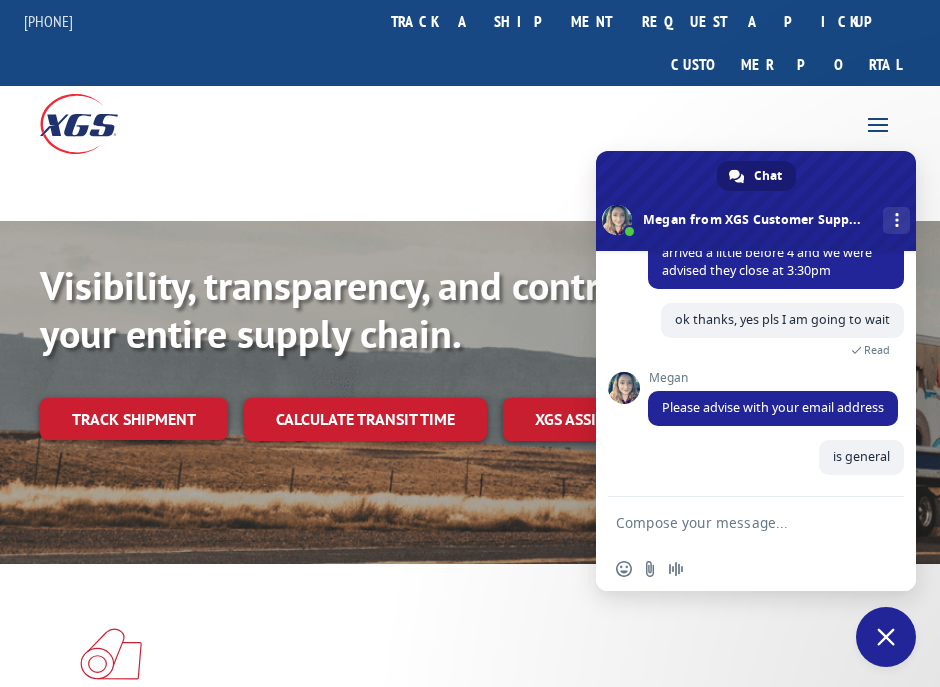 click at bounding box center [736, 522] 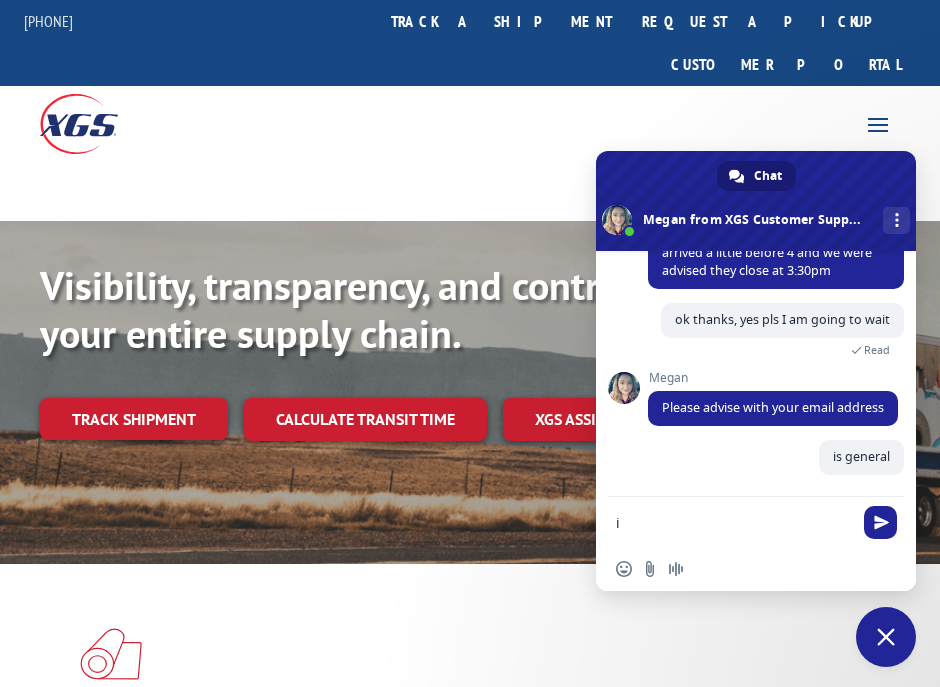 type on "i" 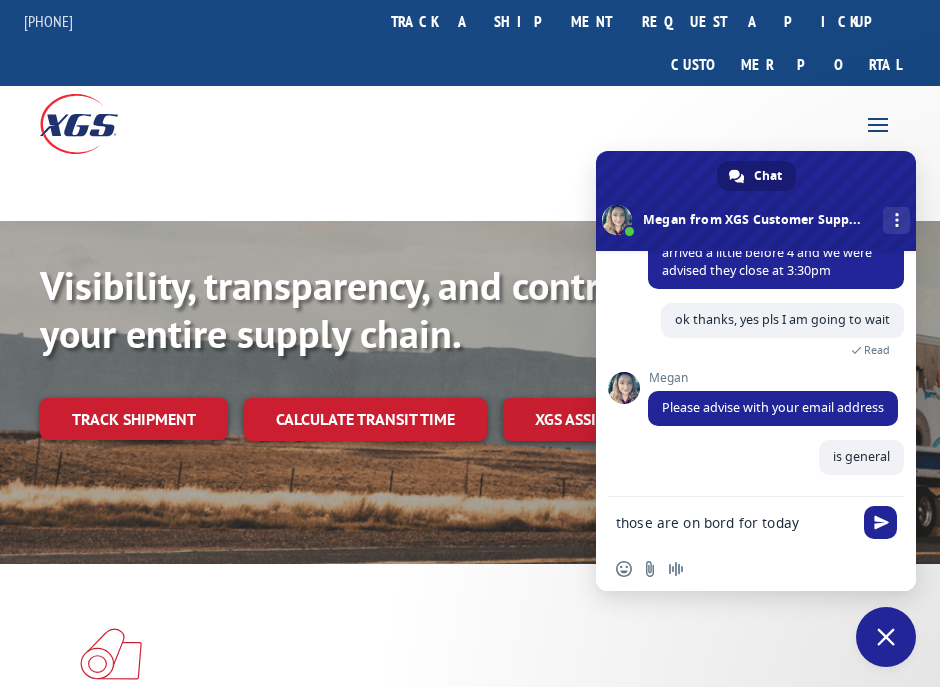 type on "those are on bord for today ?" 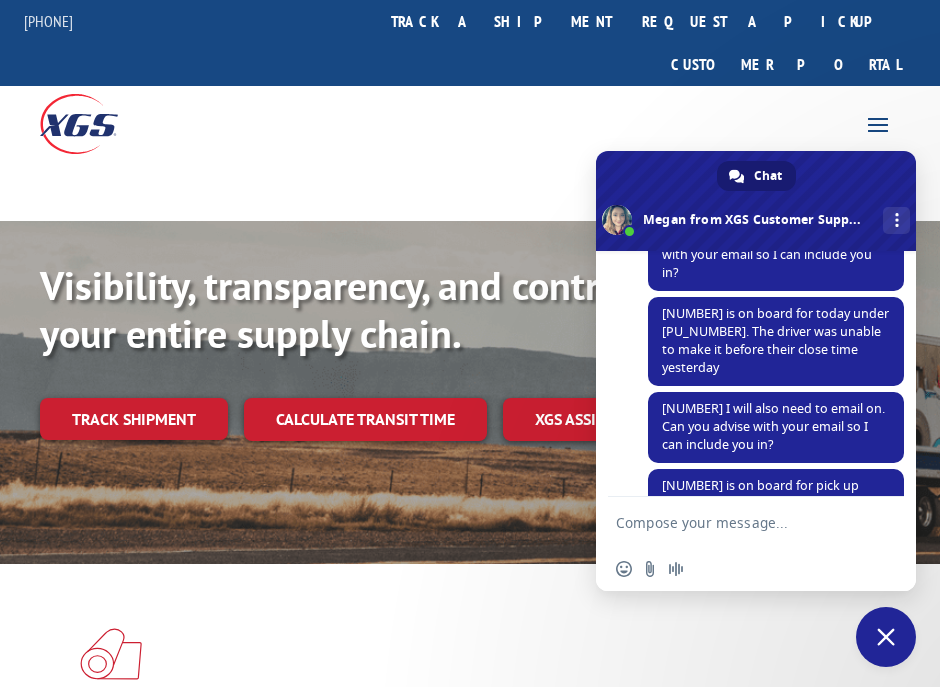 scroll, scrollTop: 1393, scrollLeft: 0, axis: vertical 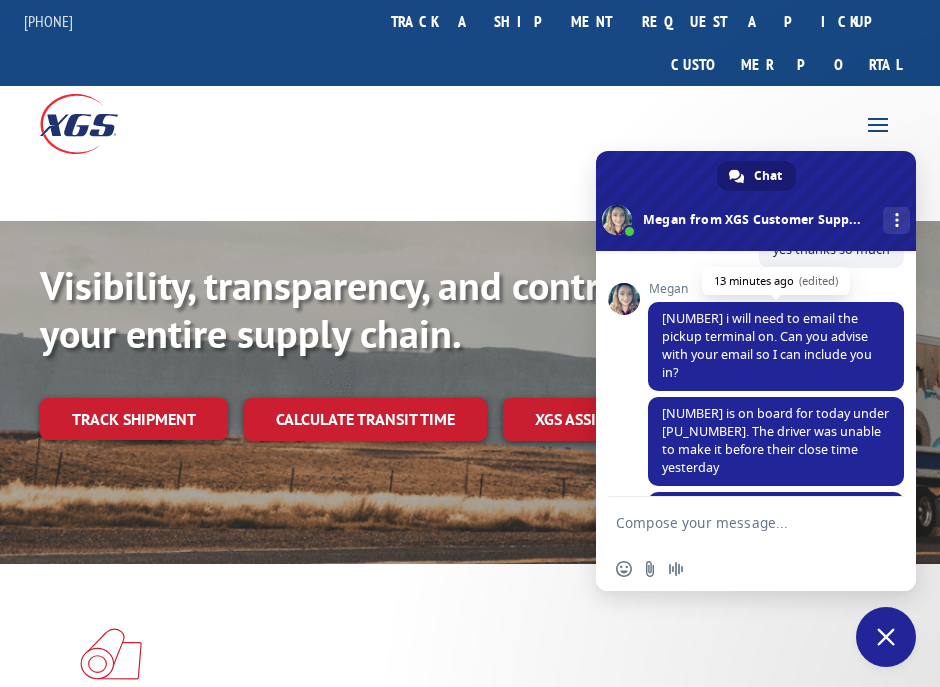 click on "[NUMBER] i will need to email the pickup terminal on. Can you advise with your email so I can include you in?" at bounding box center (767, 345) 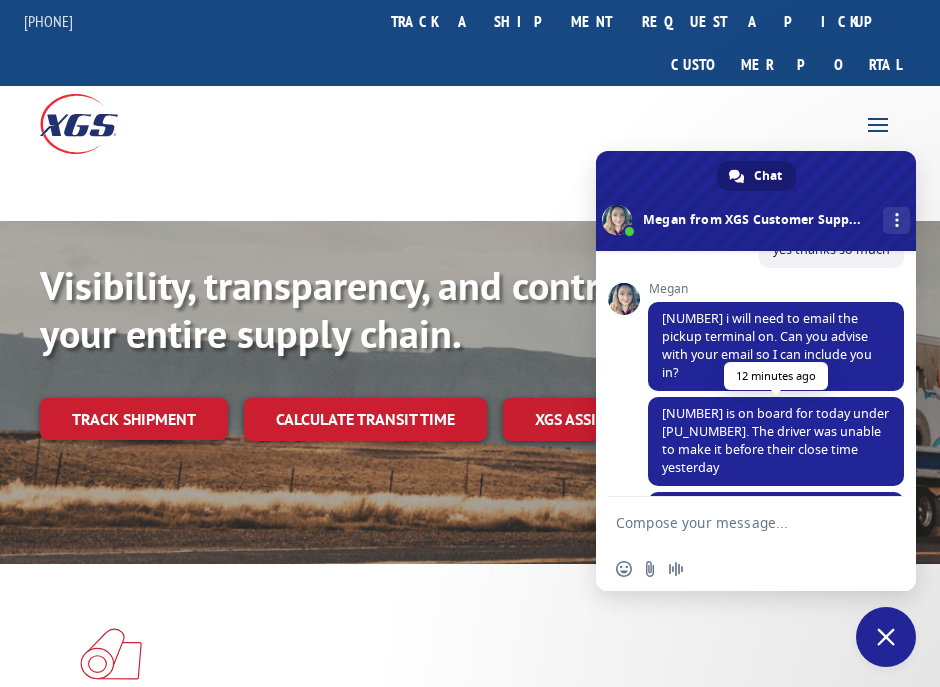 scroll, scrollTop: 1493, scrollLeft: 0, axis: vertical 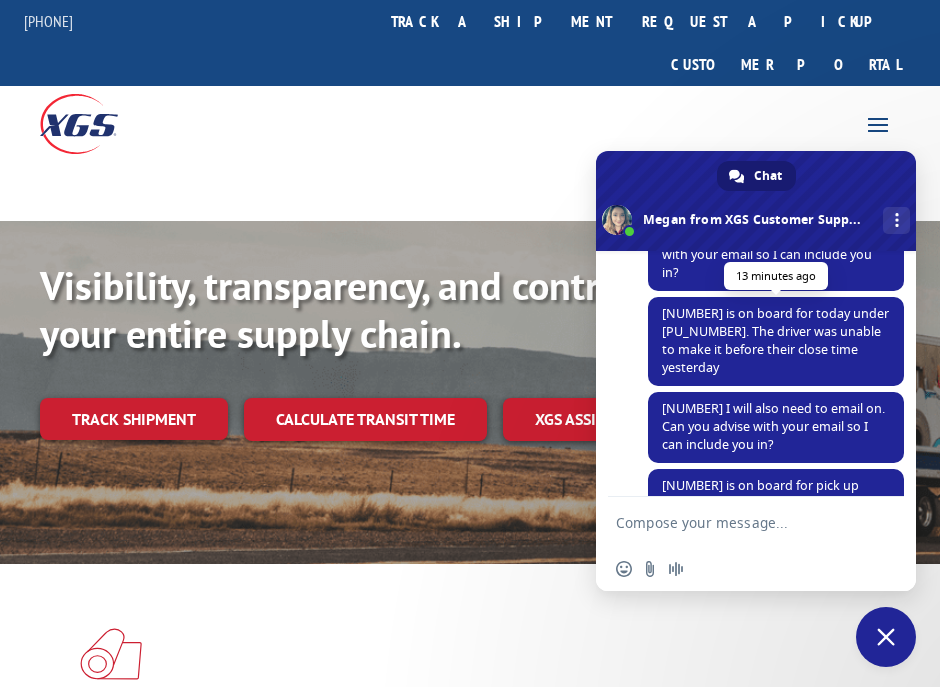 click on "[NUMBER] is on board for today under [PU_NUMBER]. The driver was unable to make it before their close time yesterday" at bounding box center [776, 341] 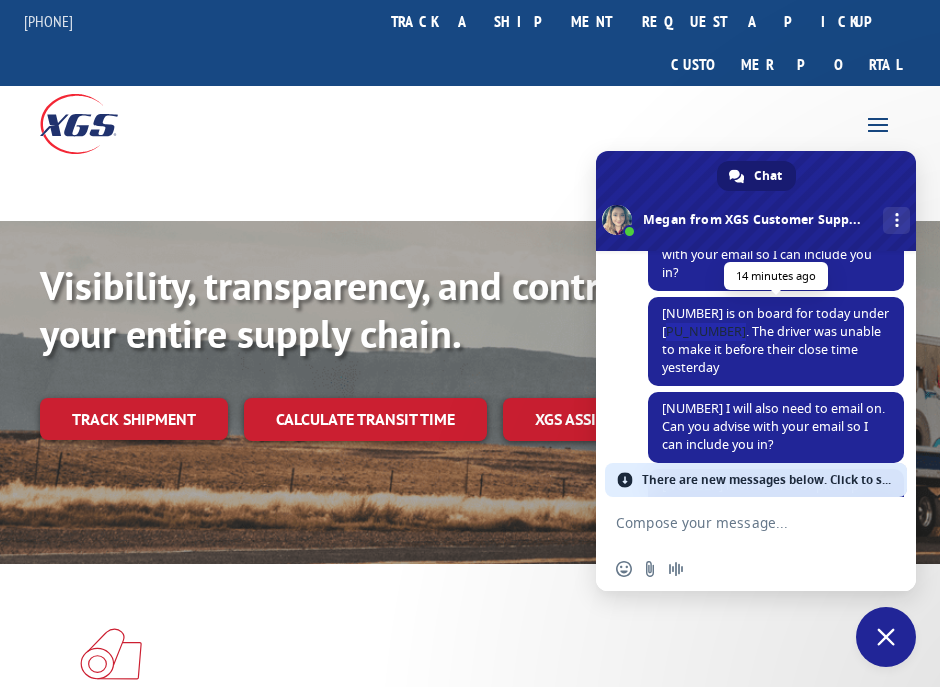 drag, startPoint x: 777, startPoint y: 362, endPoint x: 701, endPoint y: 365, distance: 76.05919 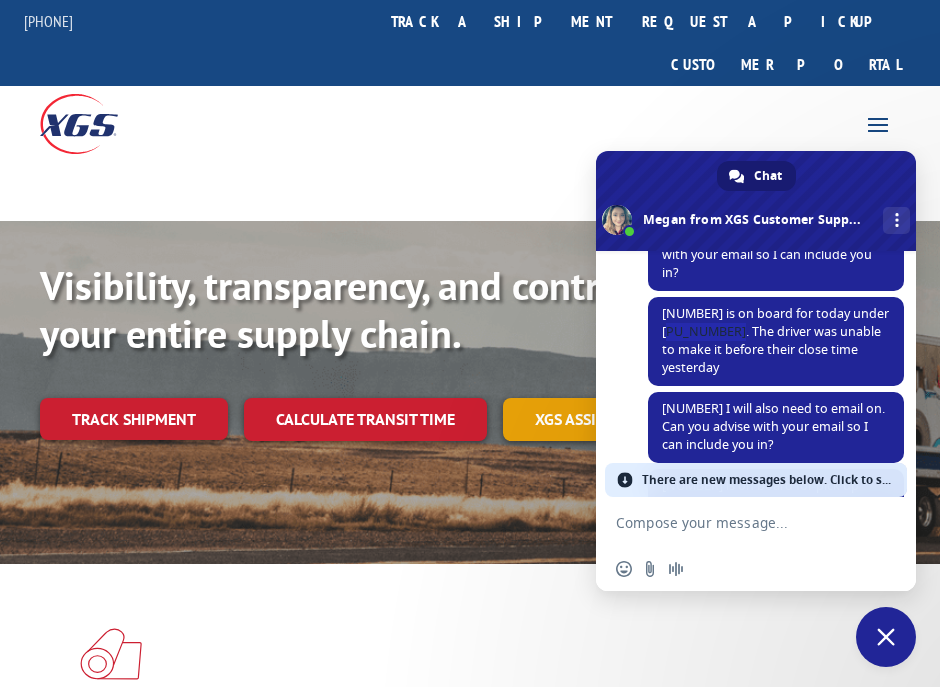 copy on "[PU_NUMBER]" 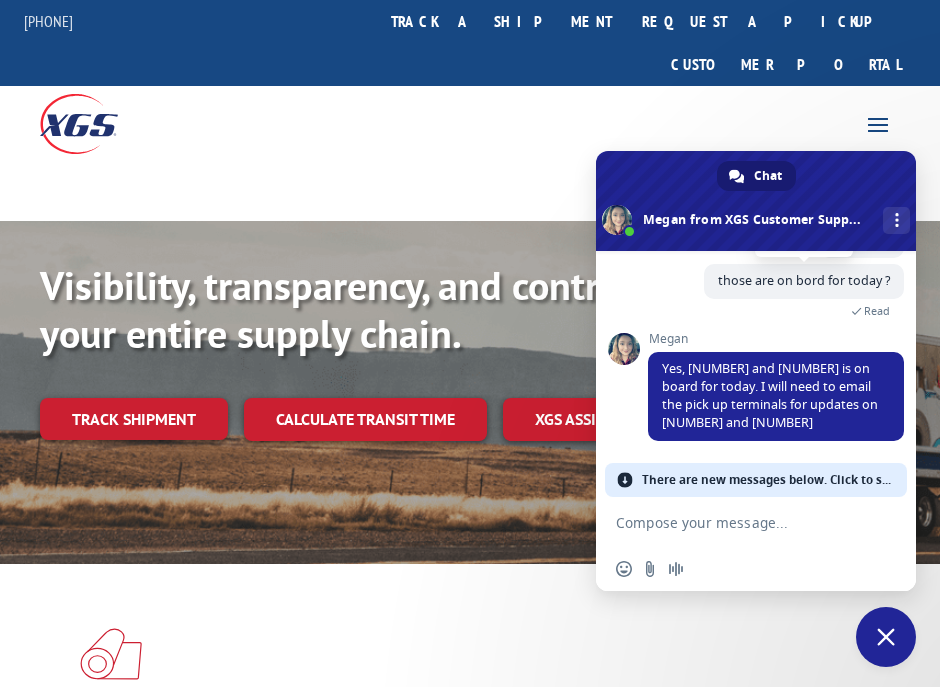 scroll, scrollTop: 2068, scrollLeft: 0, axis: vertical 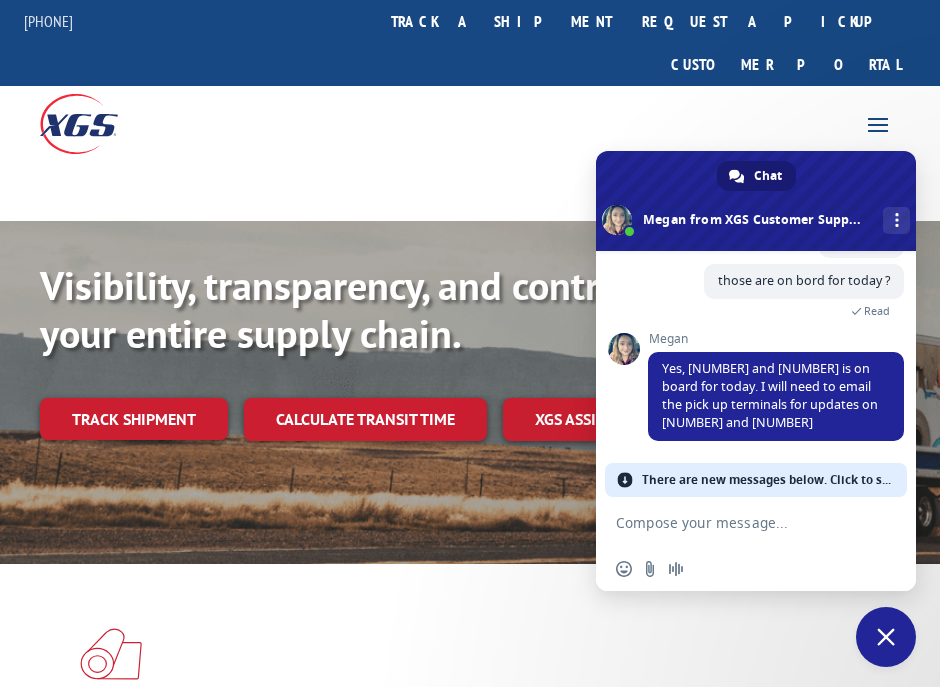 click at bounding box center [736, 522] 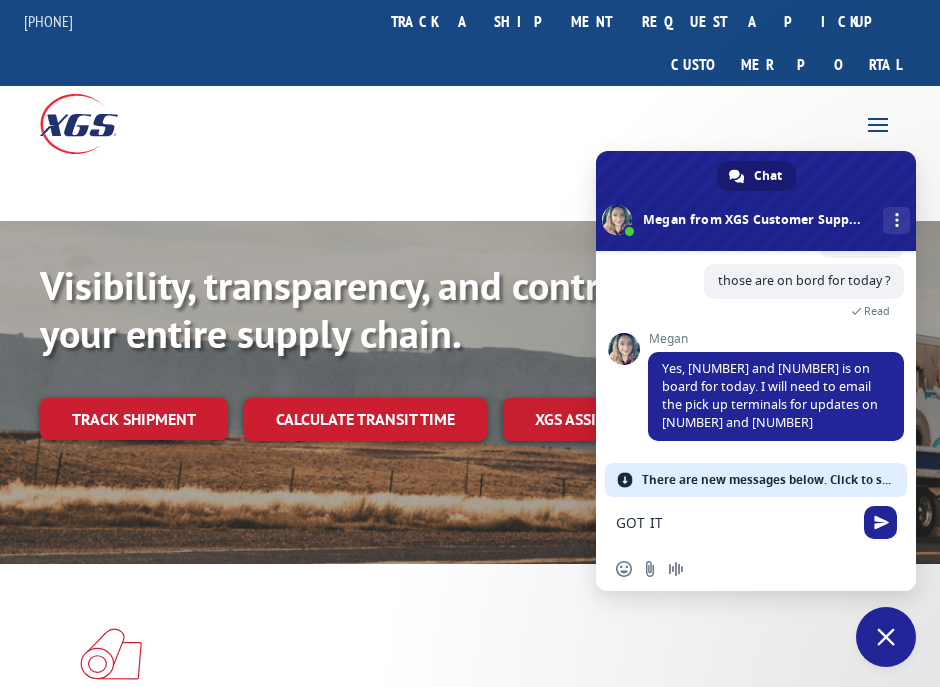 type on "GOT IT" 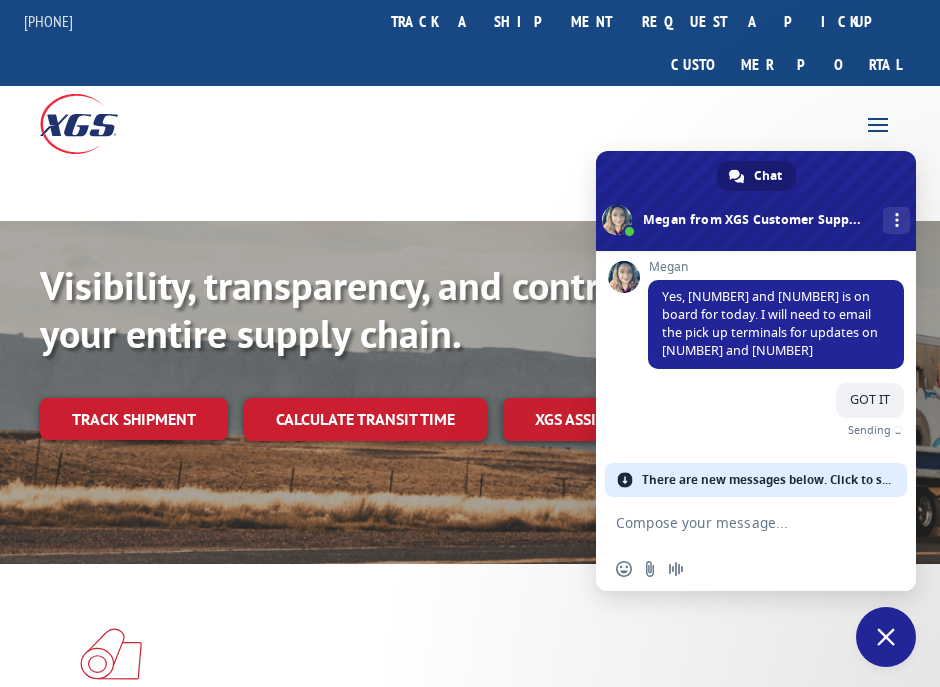 scroll, scrollTop: 2083, scrollLeft: 0, axis: vertical 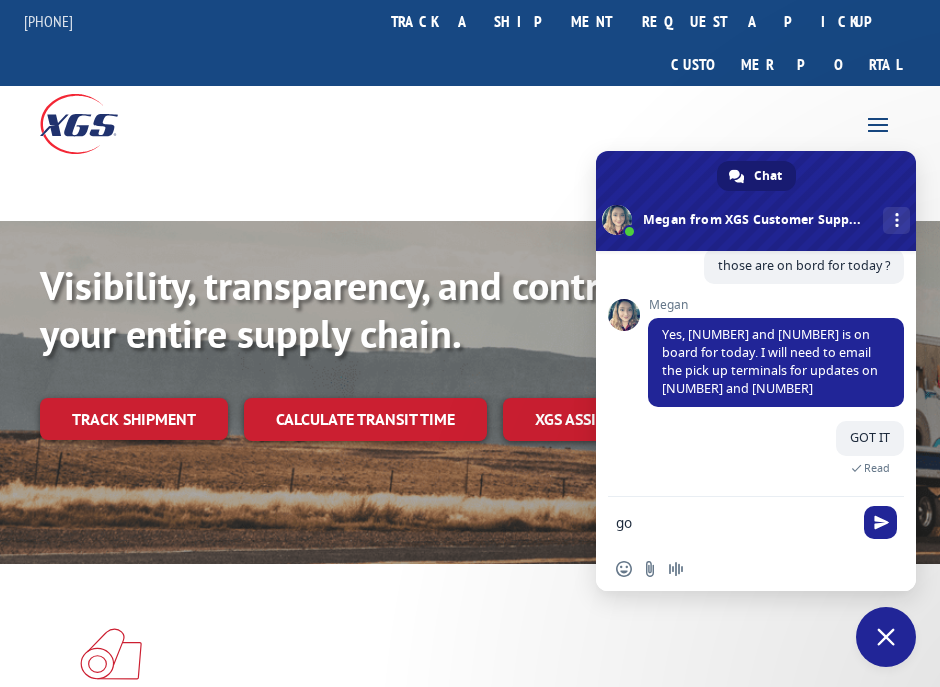 type on "g" 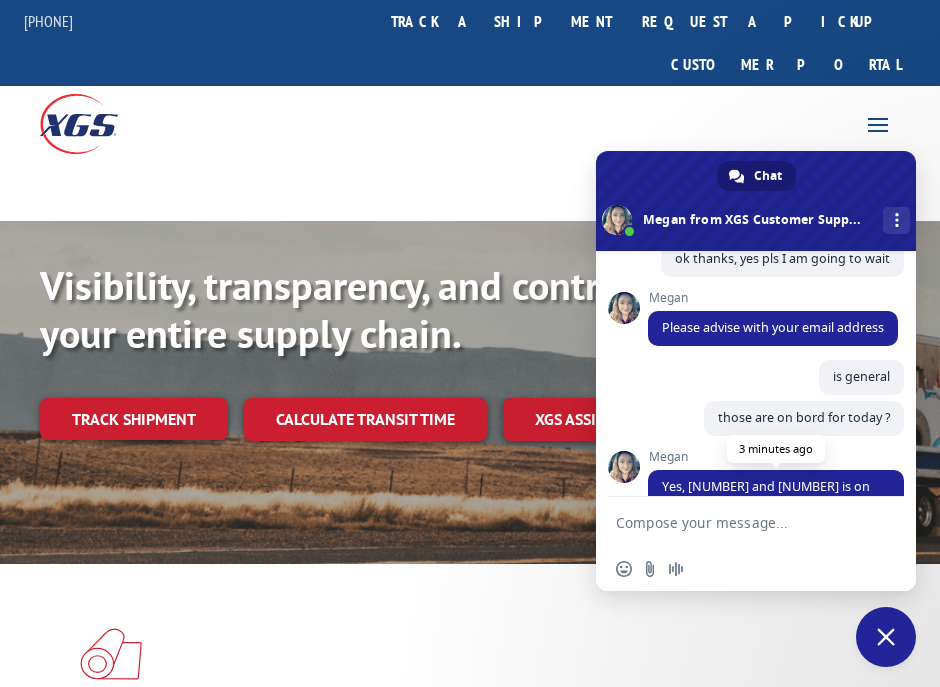 scroll, scrollTop: 1723, scrollLeft: 0, axis: vertical 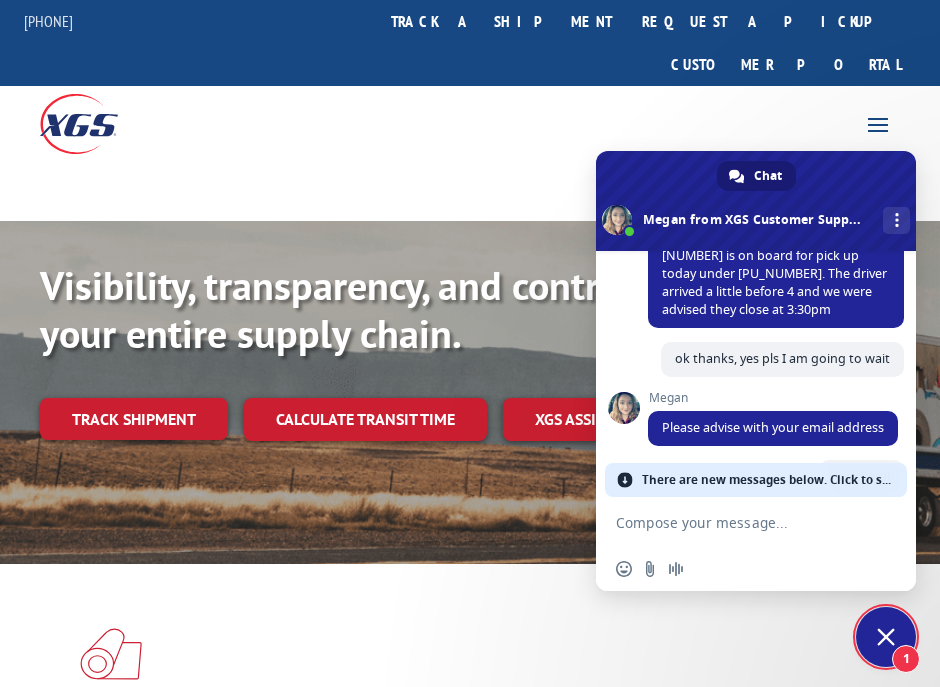 click at bounding box center (736, 522) 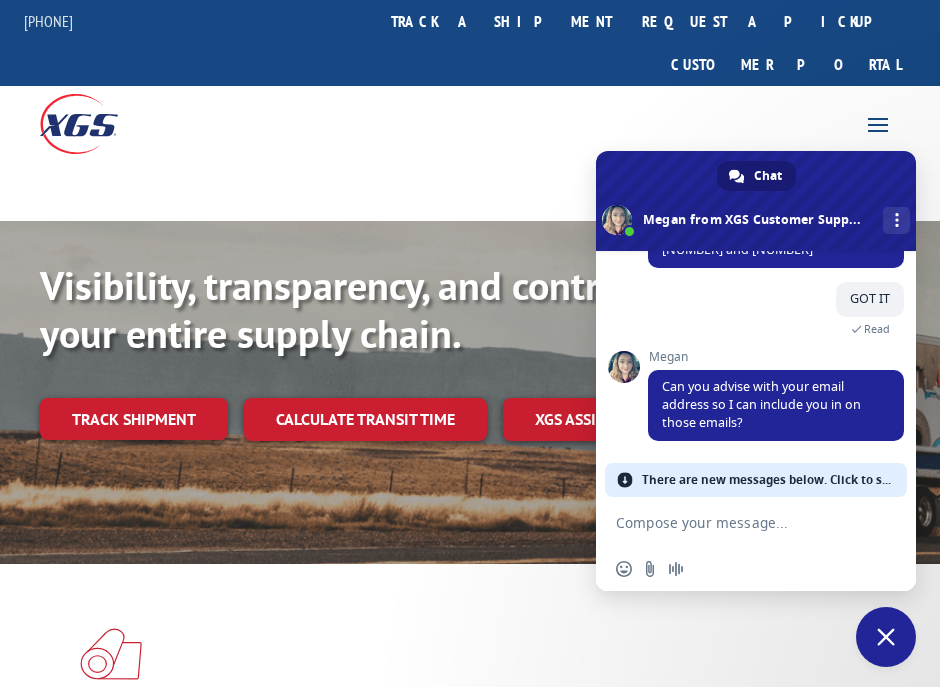 scroll, scrollTop: 2222, scrollLeft: 0, axis: vertical 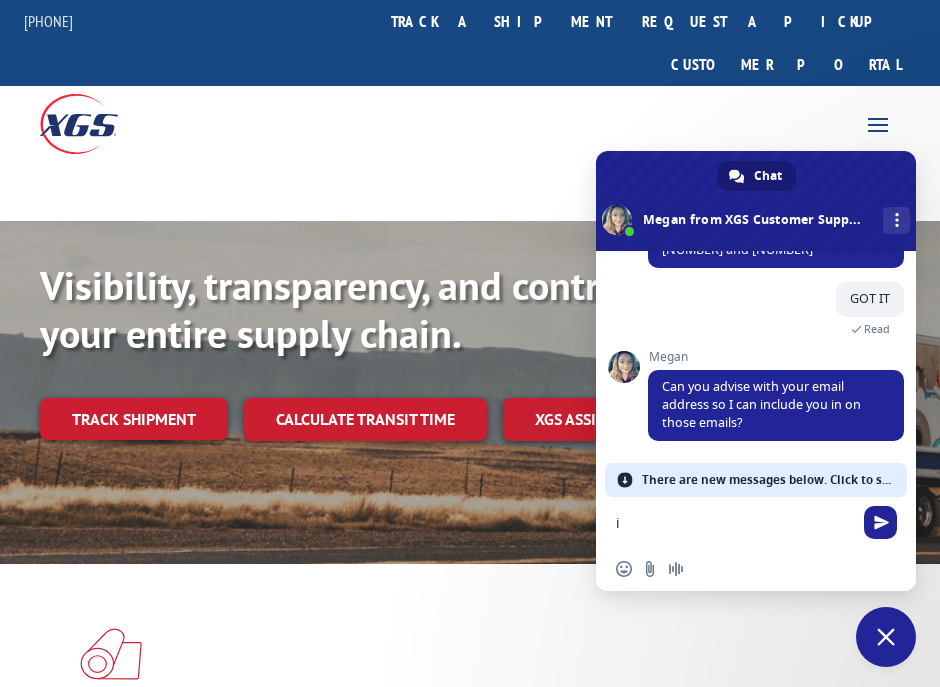type on "i" 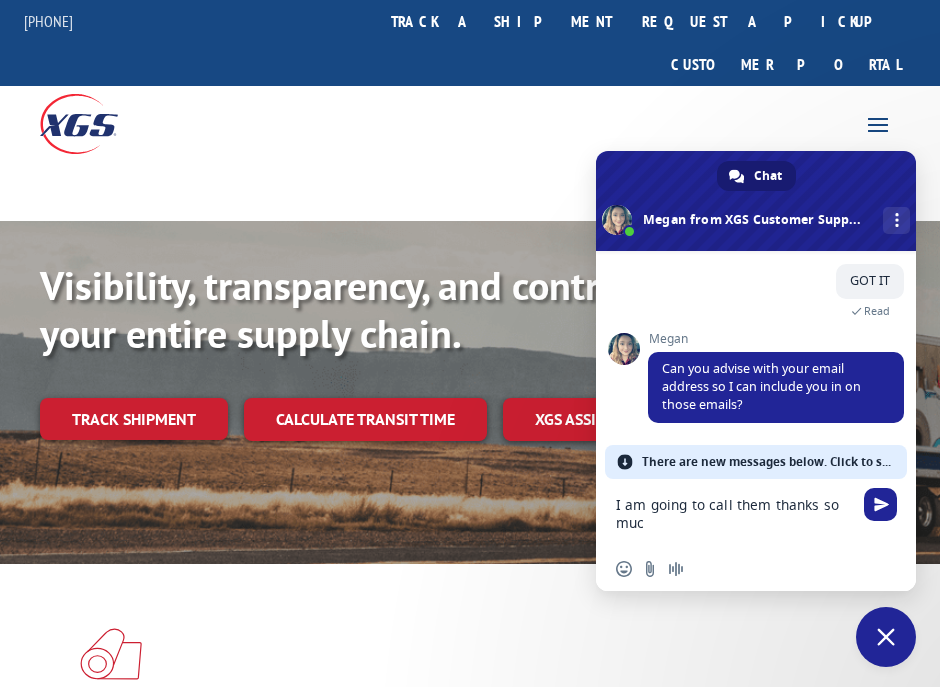 type on "I am going to call them thanks so much" 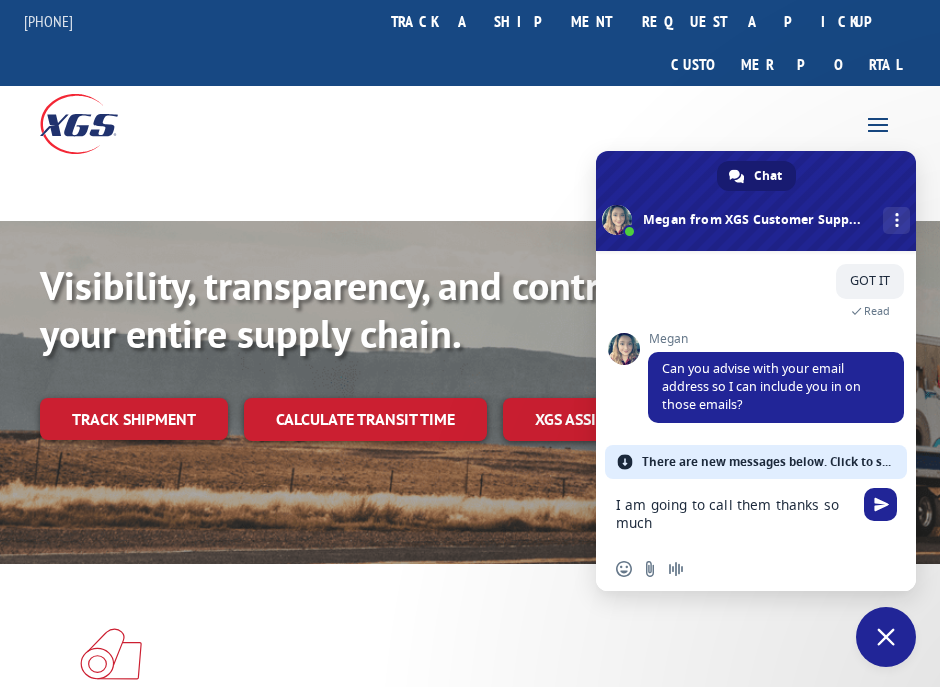 type 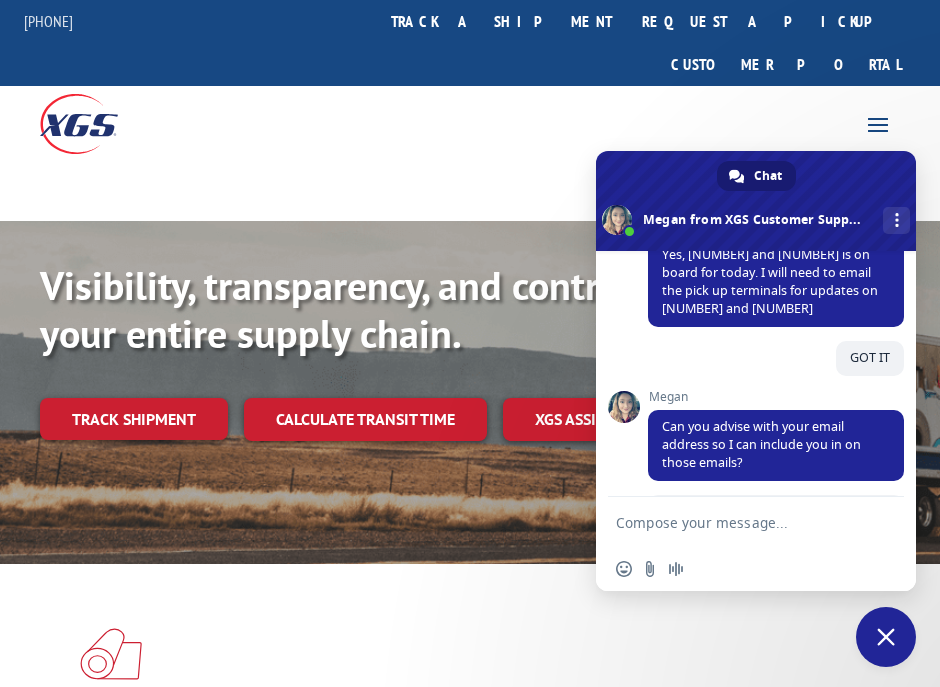 scroll, scrollTop: 1755, scrollLeft: 0, axis: vertical 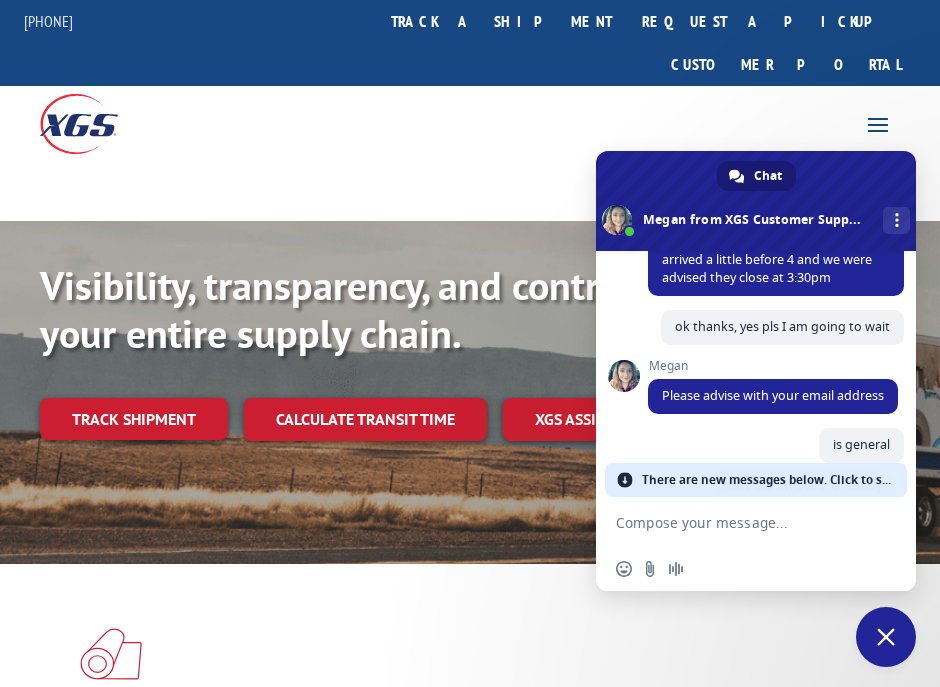 drag, startPoint x: 734, startPoint y: 277, endPoint x: 813, endPoint y: 277, distance: 79 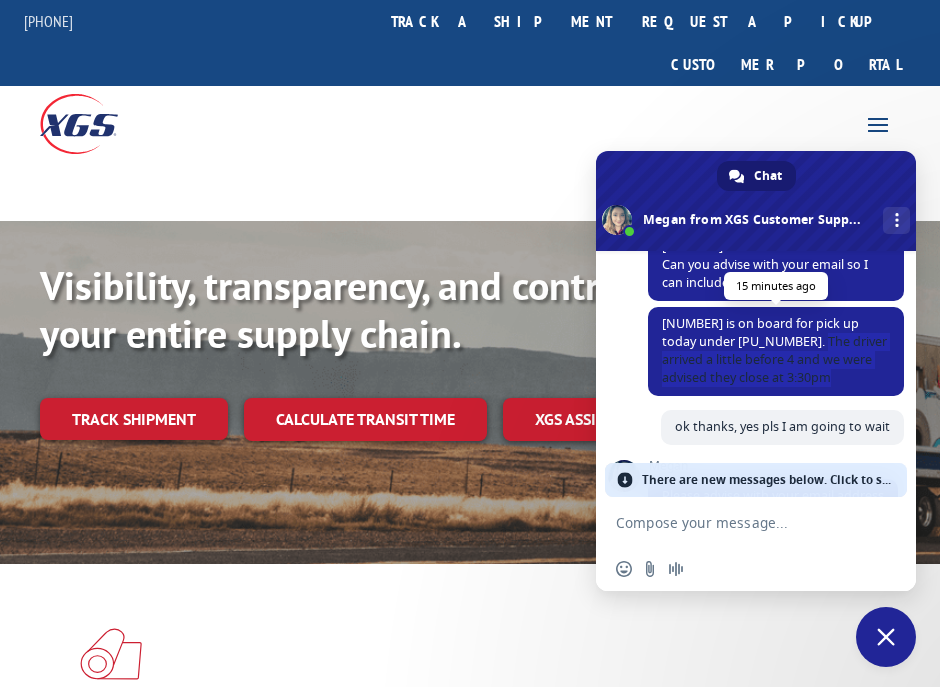 drag, startPoint x: 821, startPoint y: 376, endPoint x: 774, endPoint y: 429, distance: 70.837845 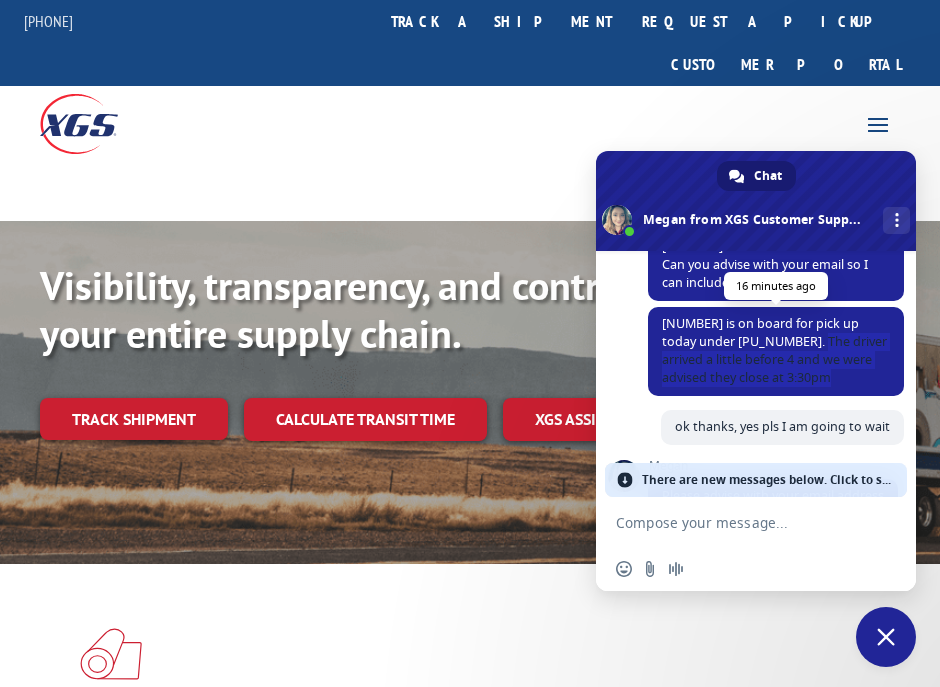 click on "[NUMBER] is on board for pick up today under [PU_NUMBER]. The driver arrived a little before 4 and we were advised they close at 3:30pm" at bounding box center [774, 350] 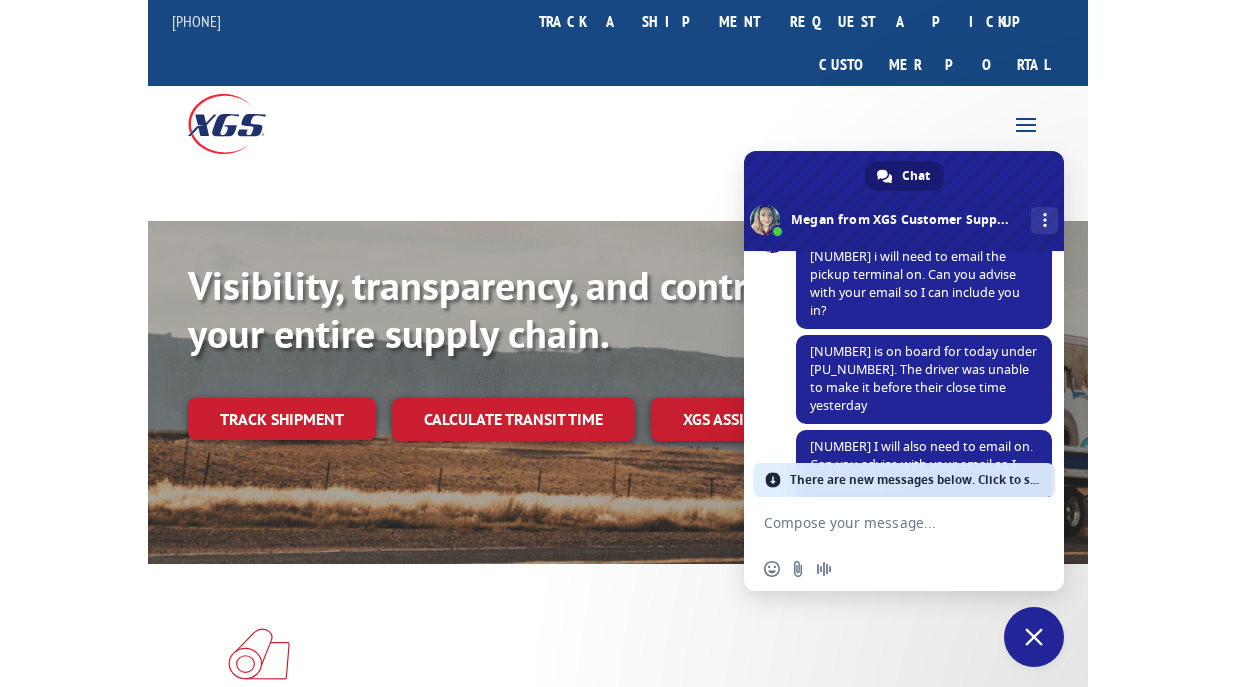 scroll, scrollTop: 1555, scrollLeft: 0, axis: vertical 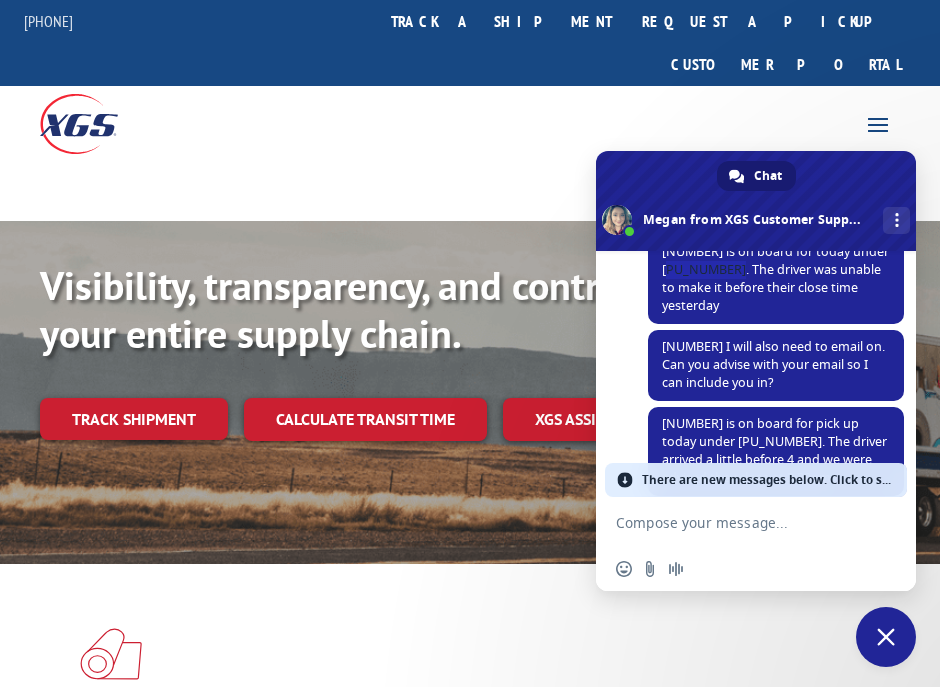drag, startPoint x: 702, startPoint y: 300, endPoint x: 774, endPoint y: 304, distance: 72.11102 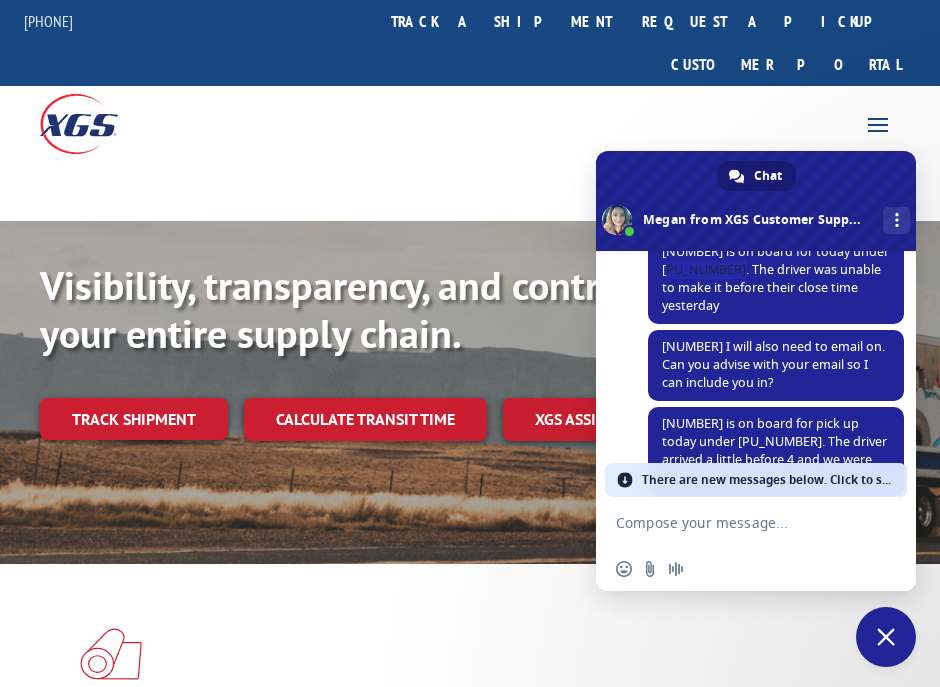 click at bounding box center (886, 637) 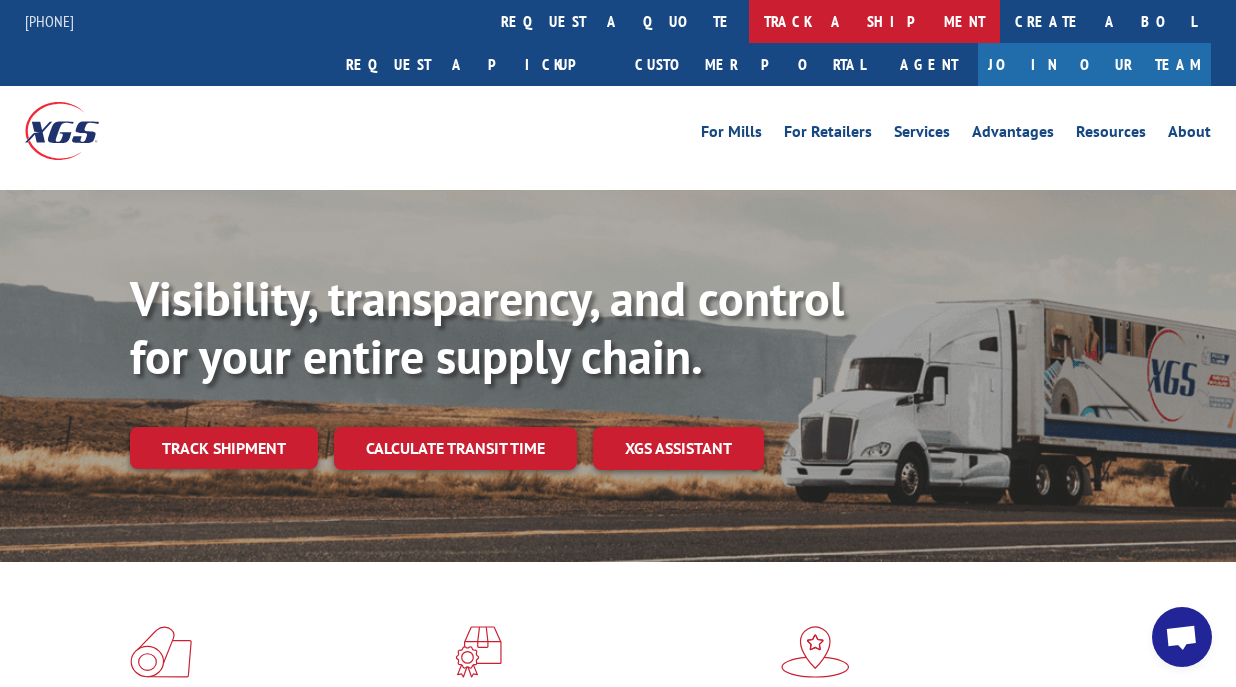 click on "track a shipment" at bounding box center (874, 21) 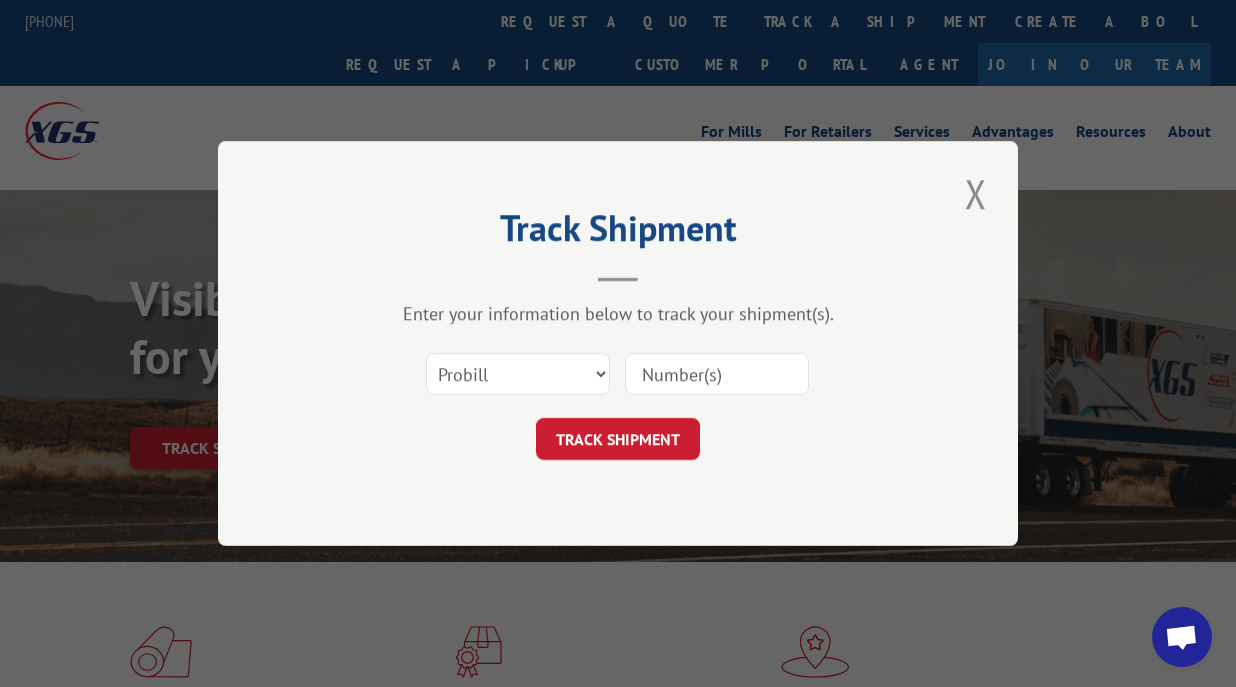 click at bounding box center [717, 374] 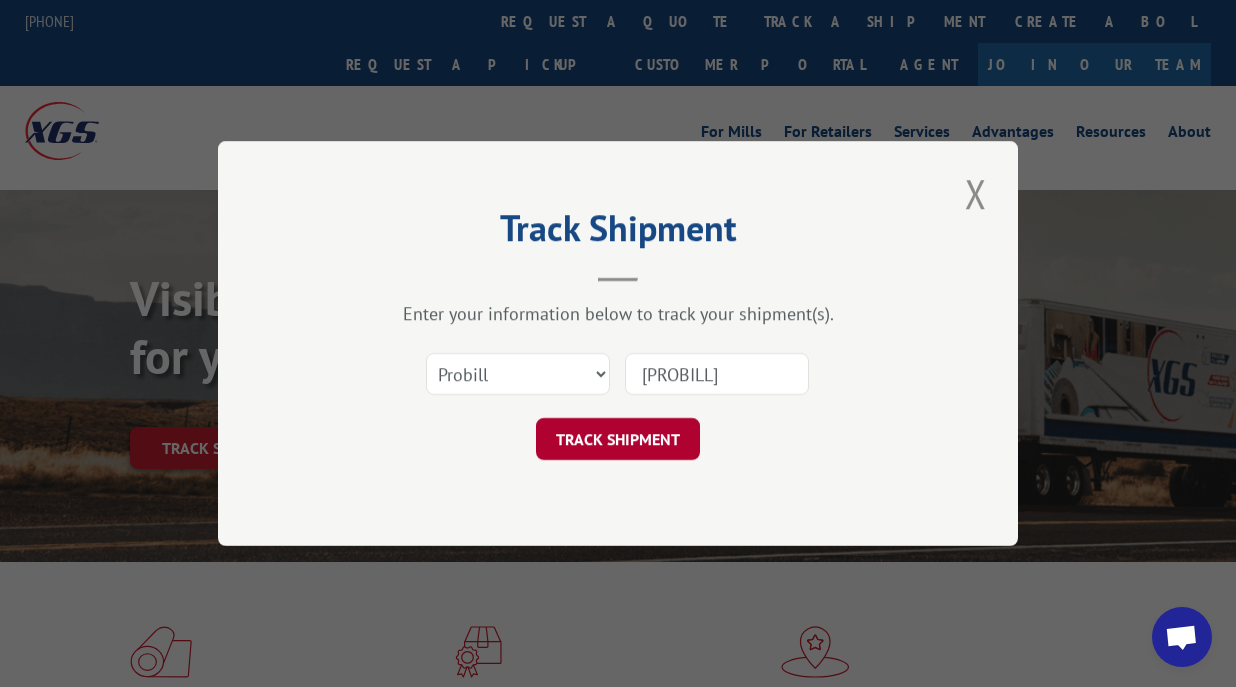 type on "[PROBILL]" 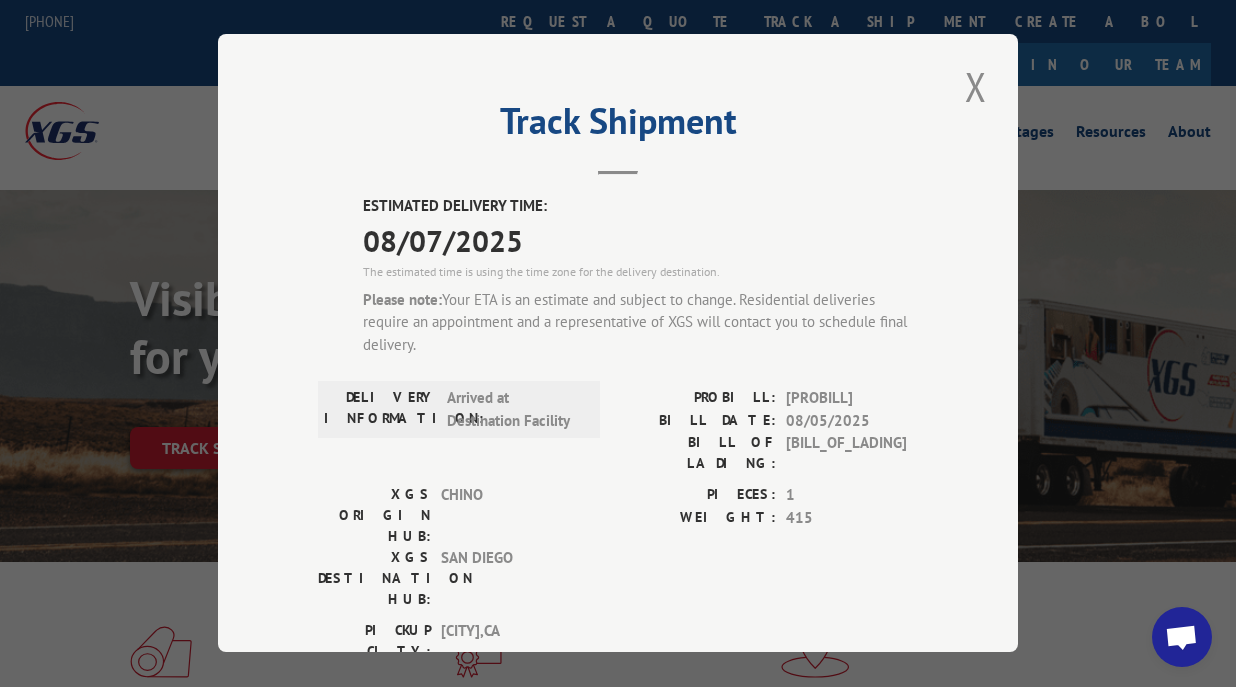 click on "Track Shipment ESTIMATED DELIVERY TIME: 08/07/2025 The estimated time is using the time zone for the delivery destination. Please note: Your ETA is an estimate and subject to change. Residential deliveries require an appointment and a representative of XGS will contact you to schedule final delivery. DELIVERY INFORMATION: Arrived at Destination Facility PROBILL: [PROBILL] BILL DATE: 08/05/2025 BILL OF LADING: [BILL_OF_LADING] XGS ORIGIN HUB: CHINO XGS DESTINATION HUB: [CITY] PIECES: 1 WEIGHT: 415 PICKUP CITY: SANTA FE SPRINGS , CA DELIVERY CITY: CHULA VISTA , CA Subscribe to alerts Get texted with status updates for this shipment. Message and data rates may apply. Message frequency depends upon your activity. SUBSCRIBE Note: by providing a telephone number and submitting this form you are consenting to be contacted by SMS text message. Message & data rates may apply. You can reply STOP to opt-out of further messaging." at bounding box center [618, 343] 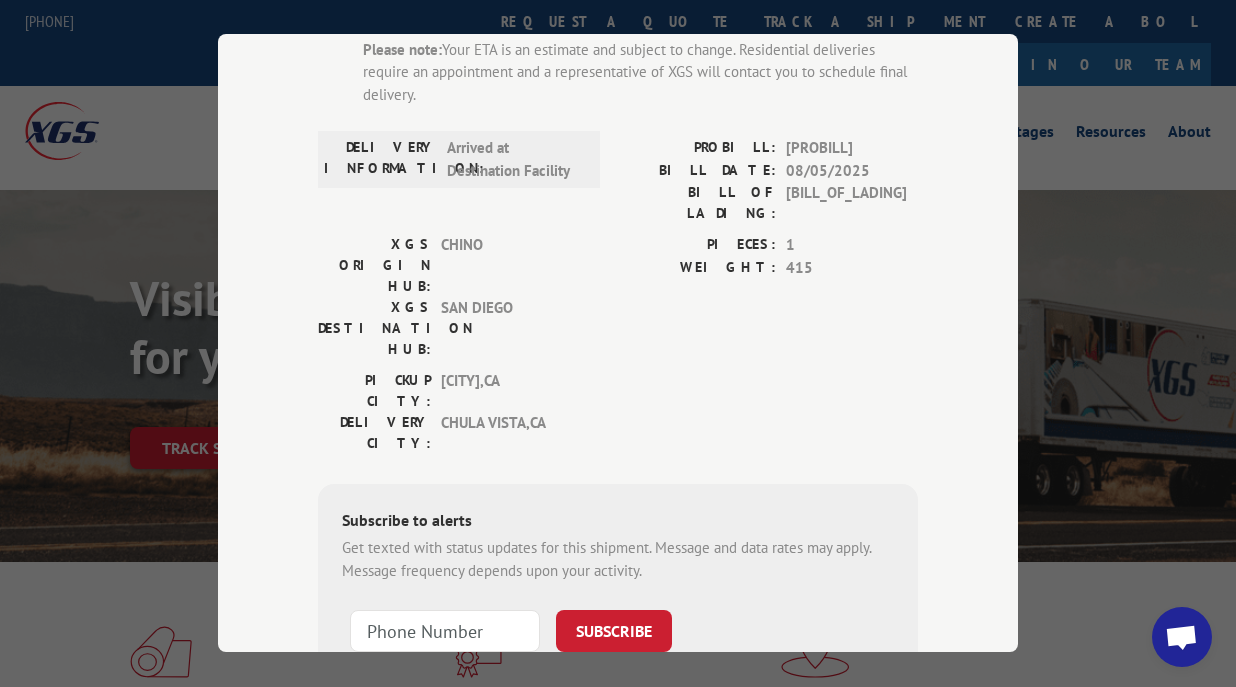click on "Track Shipment ESTIMATED DELIVERY TIME: 08/07/2025 The estimated time is using the time zone for the delivery destination. Please note: Your ETA is an estimate and subject to change. Residential deliveries require an appointment and a representative of XGS will contact you to schedule final delivery. DELIVERY INFORMATION: Arrived at Destination Facility PROBILL: [PROBILL] BILL DATE: 08/05/2025 BILL OF LADING: [BILL_OF_LADING] XGS ORIGIN HUB: CHINO XGS DESTINATION HUB: [CITY] PIECES: 1 WEIGHT: 415 PICKUP CITY: SANTA FE SPRINGS , CA DELIVERY CITY: CHULA VISTA , CA Subscribe to alerts Get texted with status updates for this shipment. Message and data rates may apply. Message frequency depends upon your activity. SUBSCRIBE Note: by providing a telephone number and submitting this form you are consenting to be contacted by SMS text message. Message & data rates may apply. You can reply STOP to opt-out of further messaging." at bounding box center (618, 343) 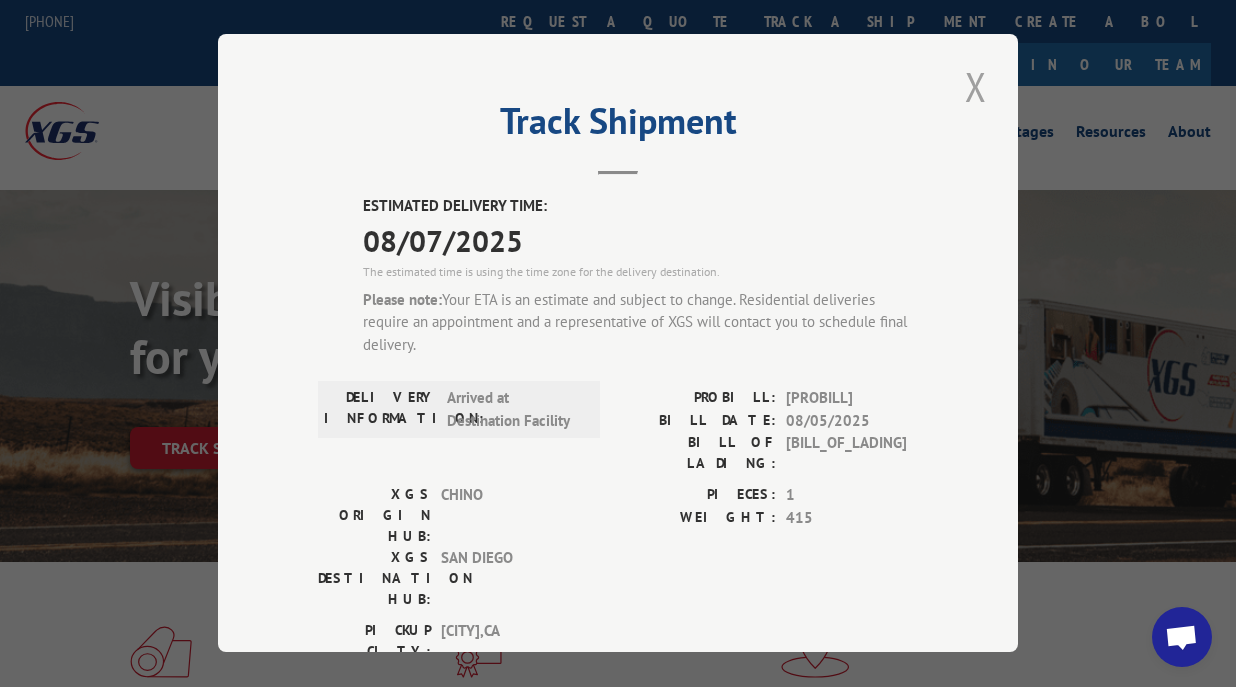 click at bounding box center [976, 86] 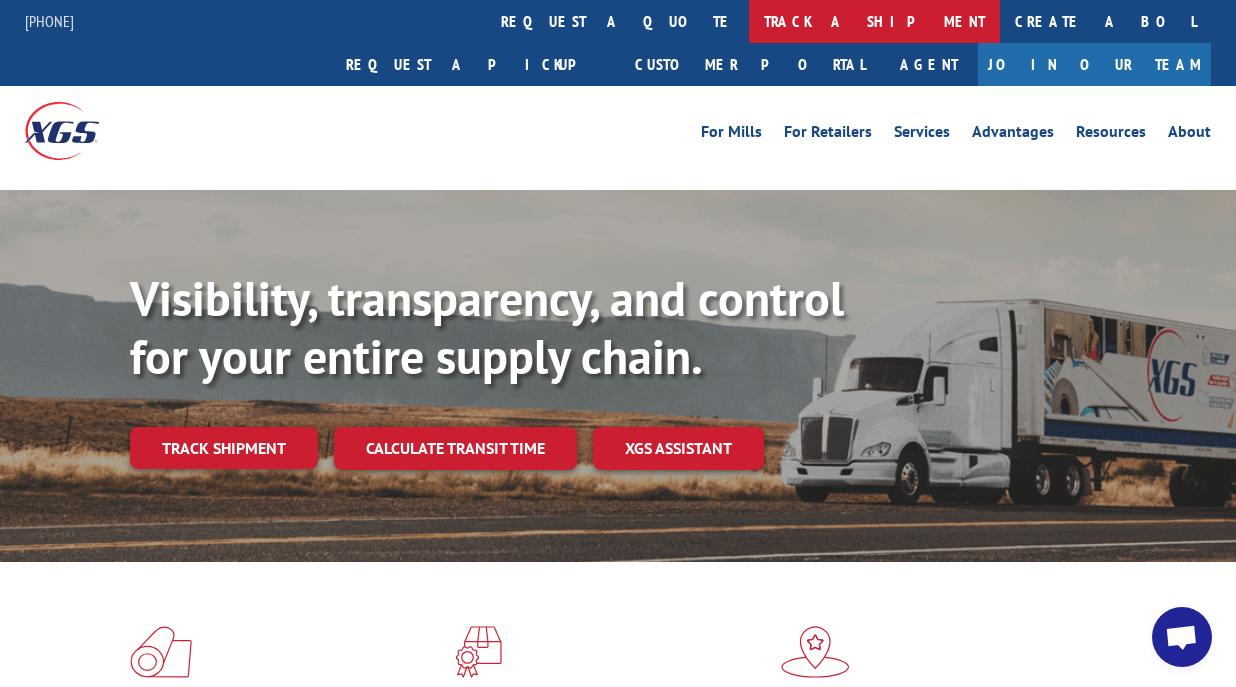 click on "track a shipment" at bounding box center (874, 21) 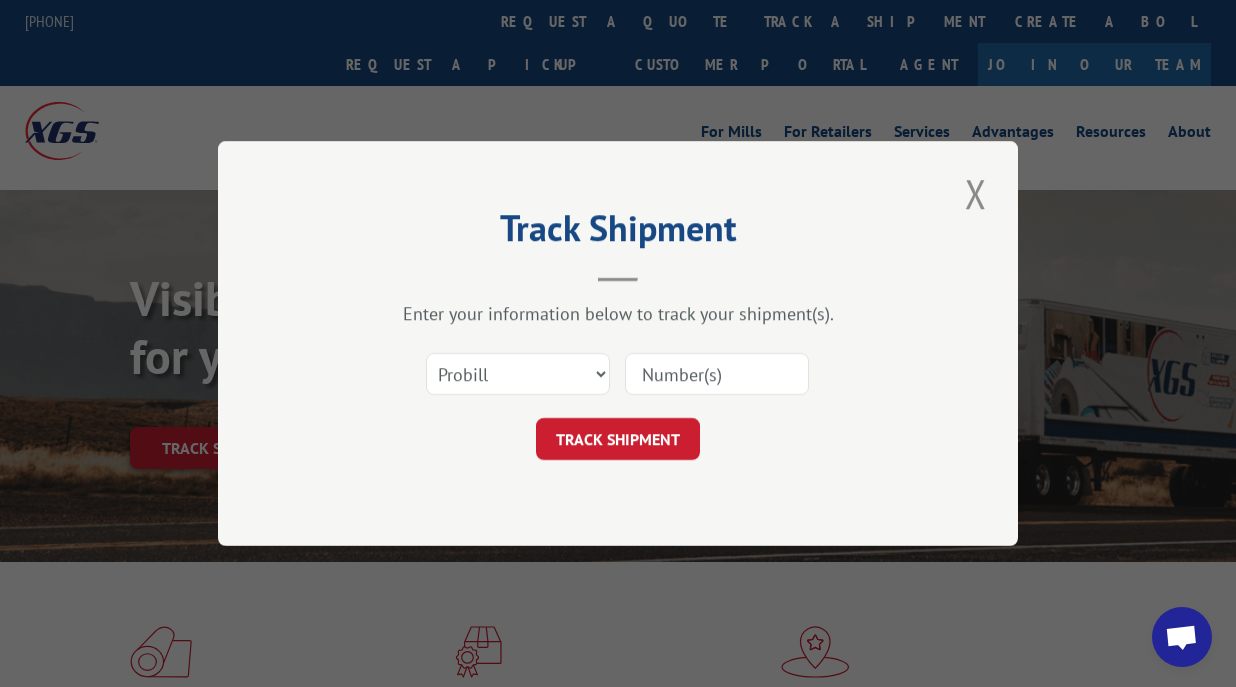 click at bounding box center [717, 374] 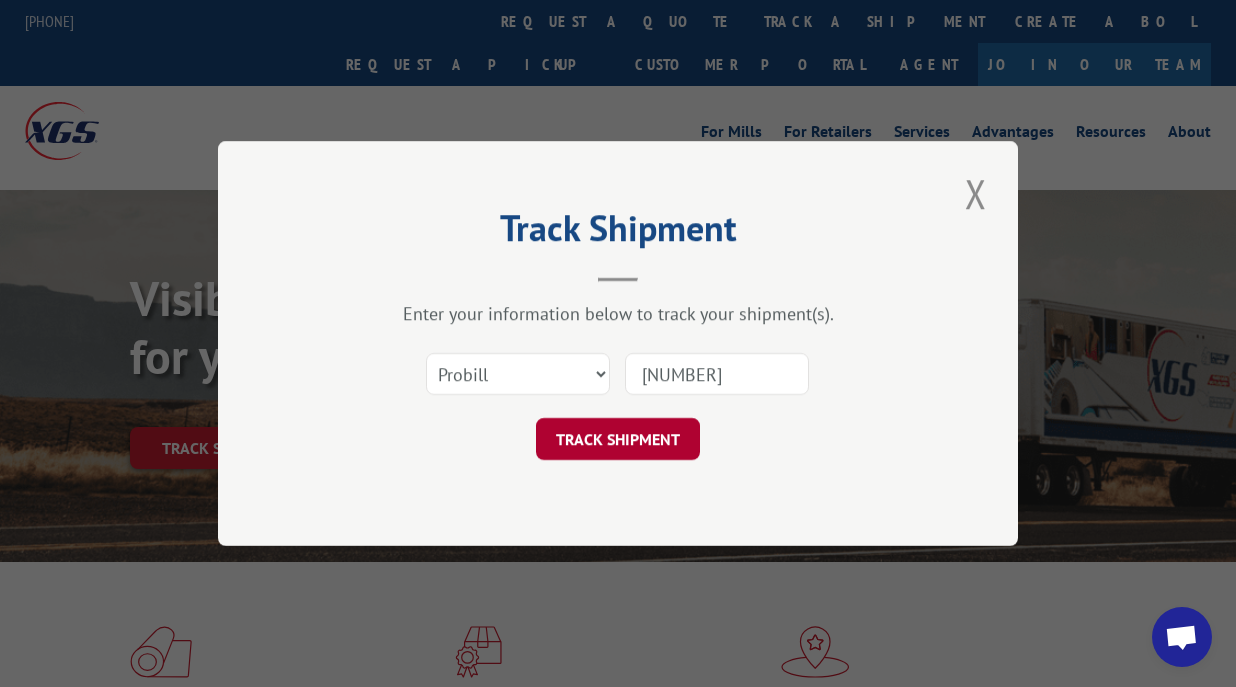 type on "[NUMBER]" 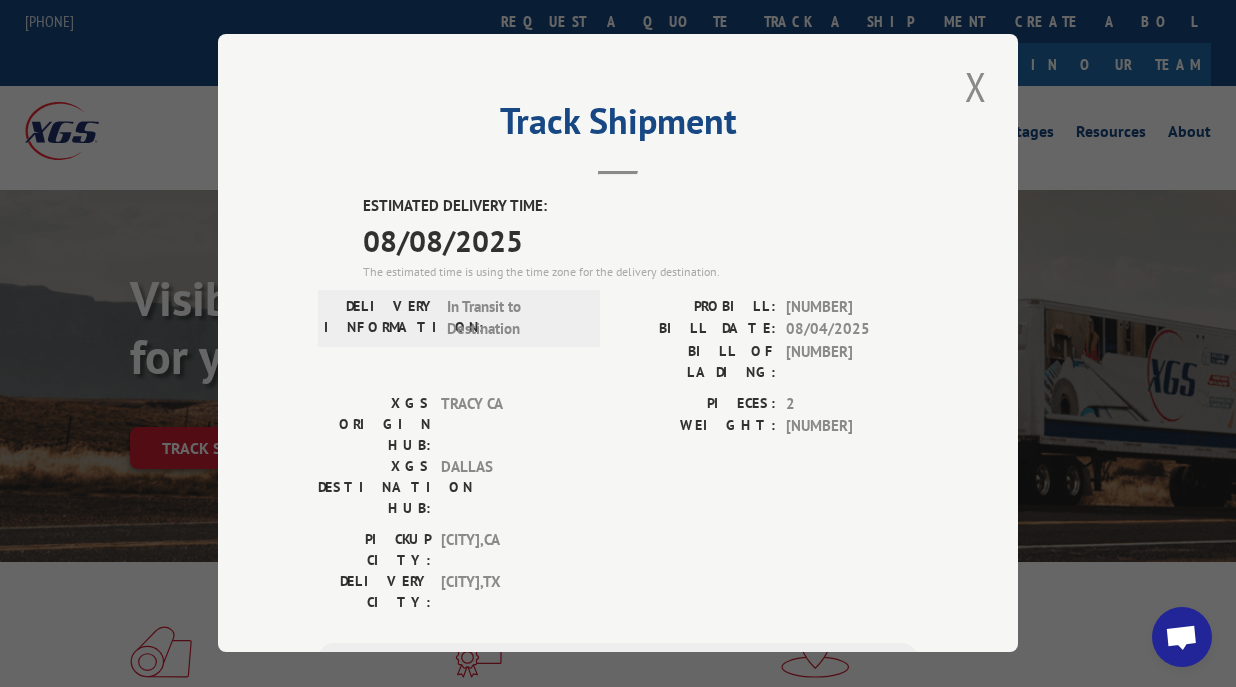click on "Track Shipment ESTIMATED DELIVERY TIME: 08/08/2025 The estimated time is using the time zone for the delivery destination. DELIVERY INFORMATION: In Transit to Destination PROBILL: [NUMBER] BILL DATE: 08/04/2025 BILL OF LADING: [NUMBER] XGS ORIGIN HUB: [CITY] [STATE] XGS DESTINATION HUB: [CITY] PIECES: 2 WEIGHT: 1400 PICKUP CITY: [CITY] ,  [STATE] DELIVERY CITY: [CITY] ,  [STATE] Subscribe to alerts Get texted with status updates for this shipment. Message and data rates may apply. Message frequency depends upon your activity. SUBSCRIBE Note:  by providing a telephone number and submitting this form you are consenting to be contacted by SMS text message. Message & data rates may apply. You can reply STOP to opt-out of further messaging." at bounding box center (618, 343) 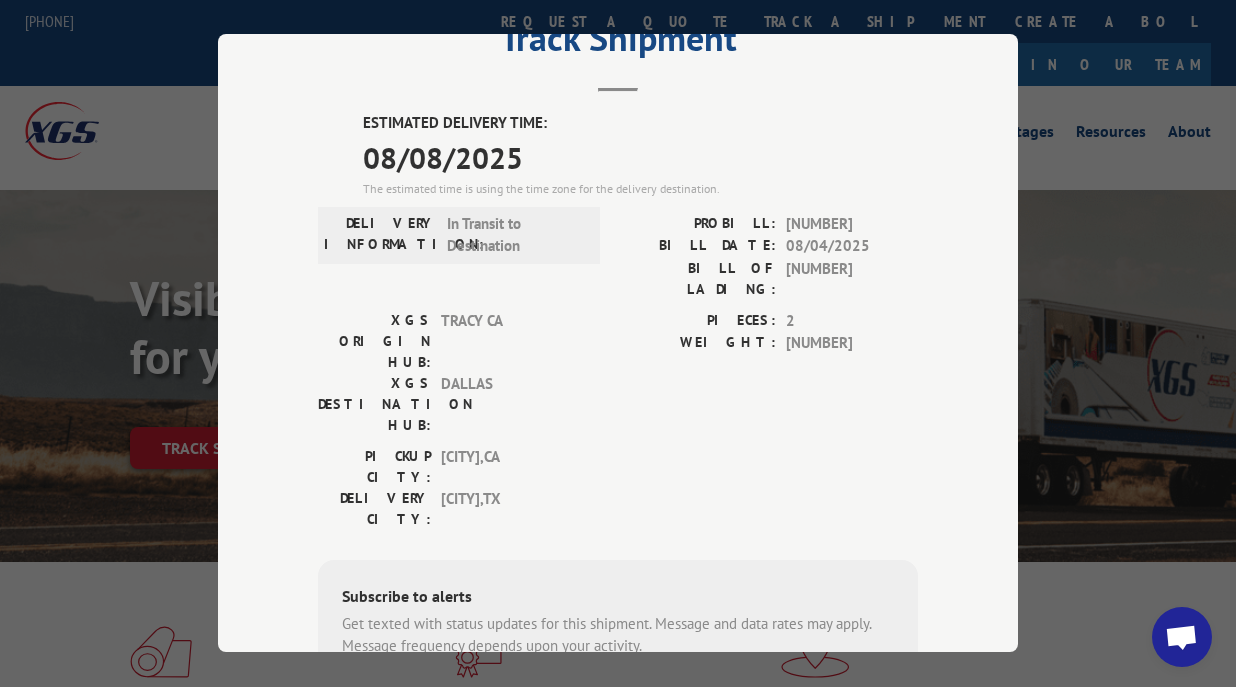 scroll, scrollTop: 167, scrollLeft: 0, axis: vertical 